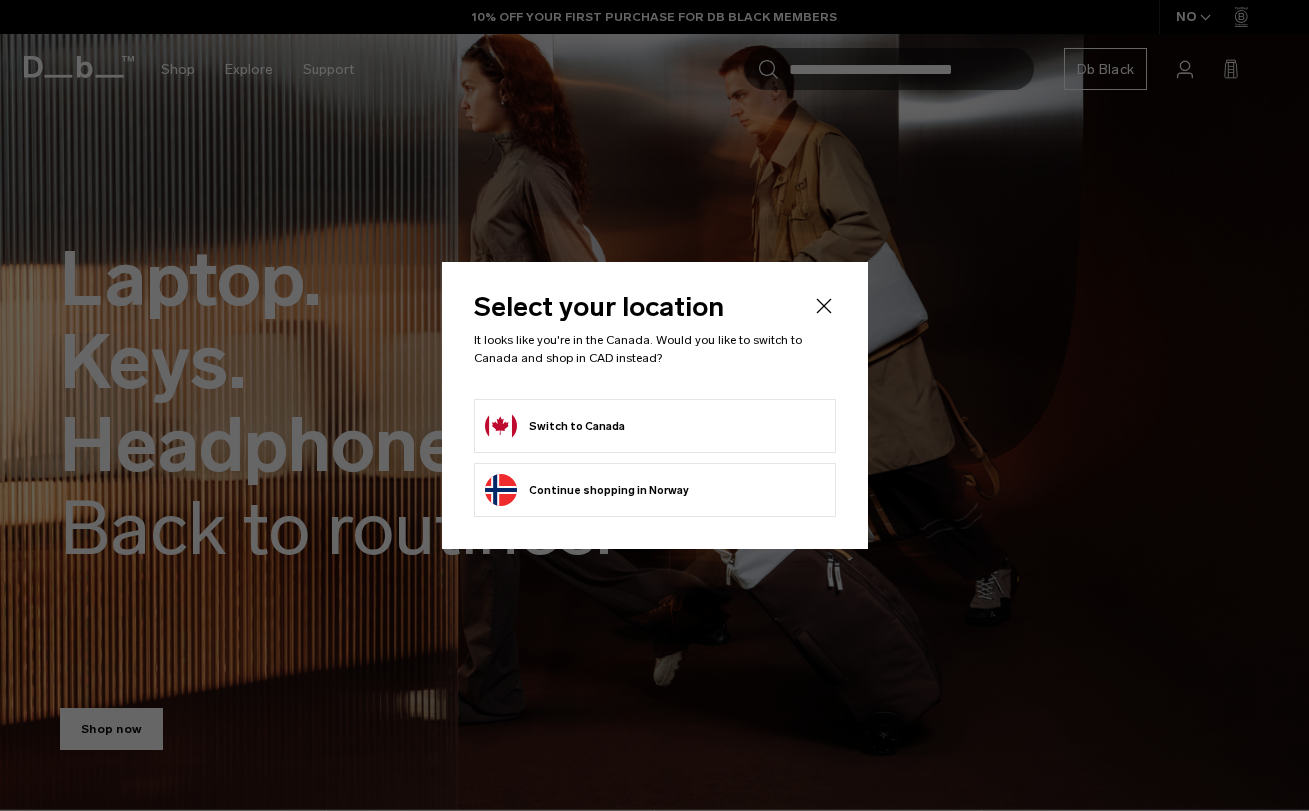 scroll, scrollTop: 0, scrollLeft: 0, axis: both 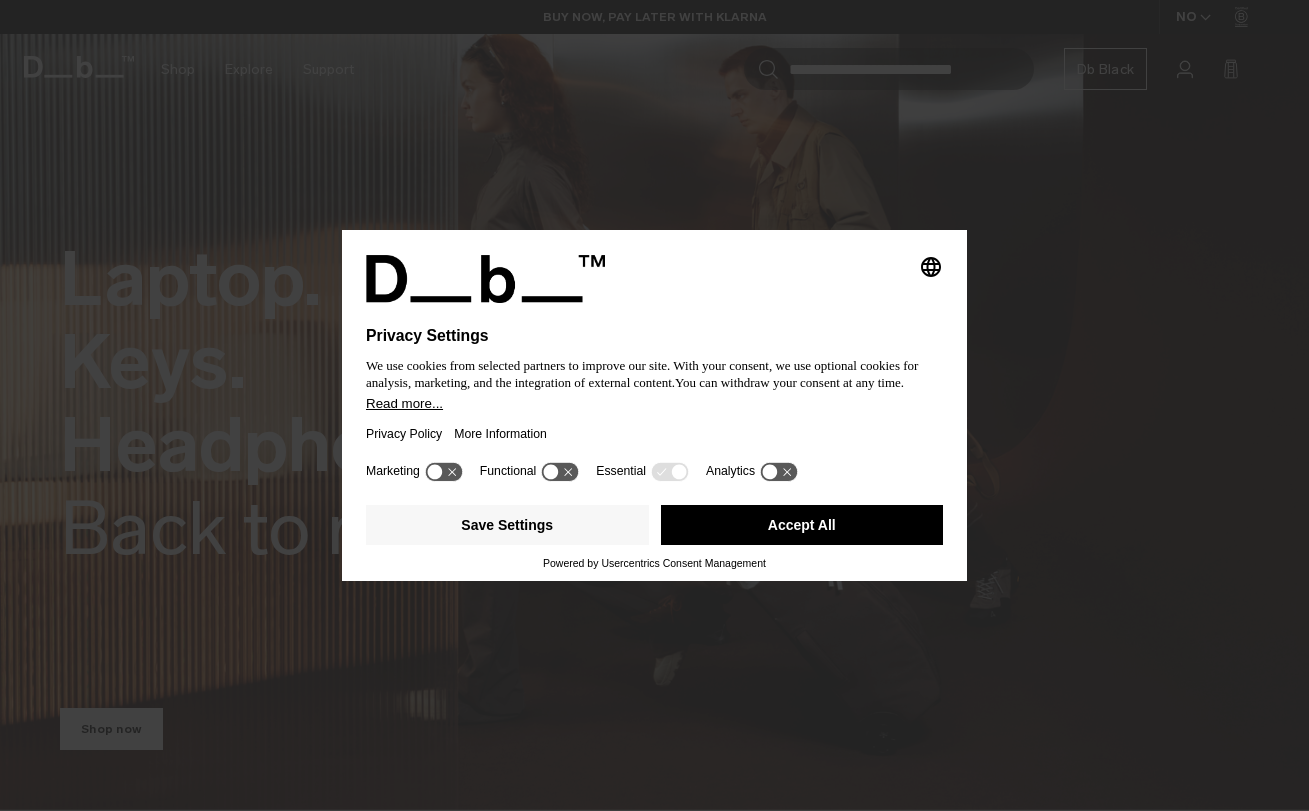 click on "Accept All" at bounding box center [802, 525] 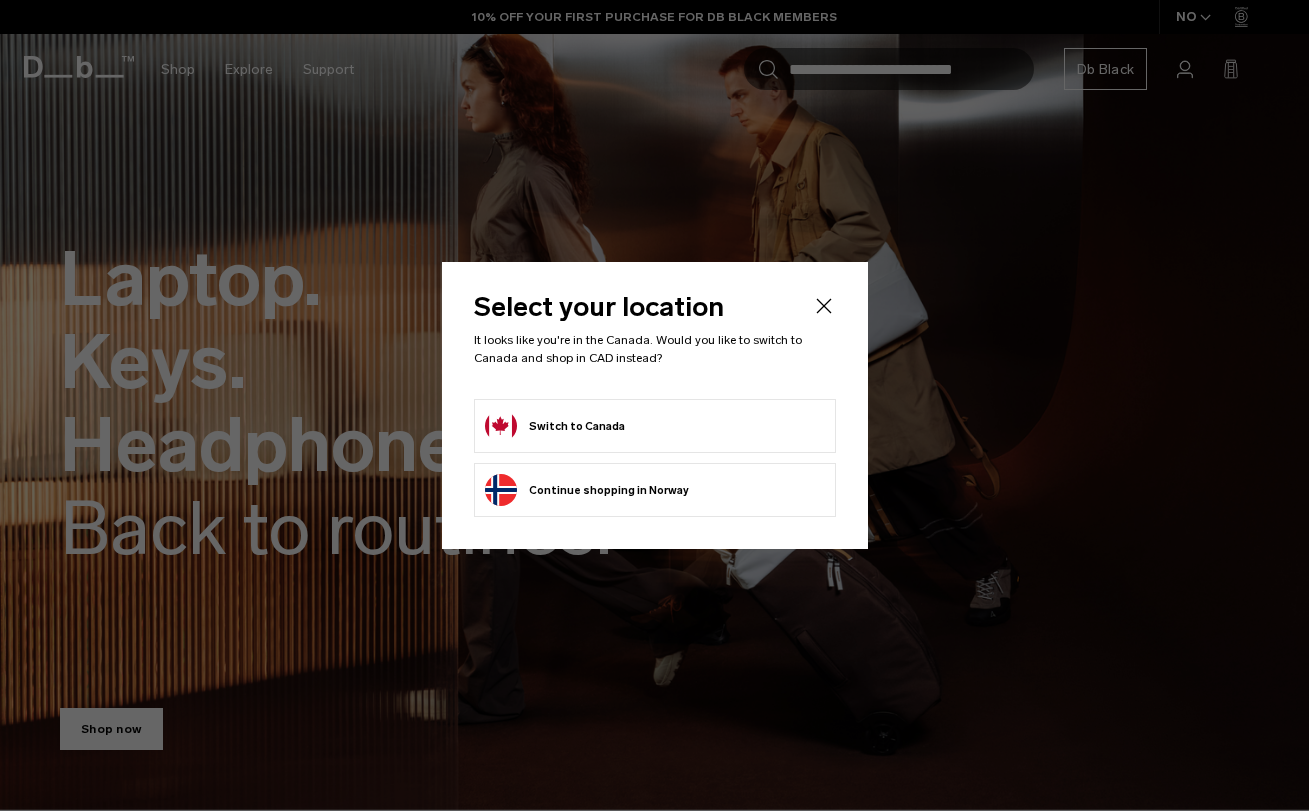 click on "Switch to Canada" at bounding box center [555, 426] 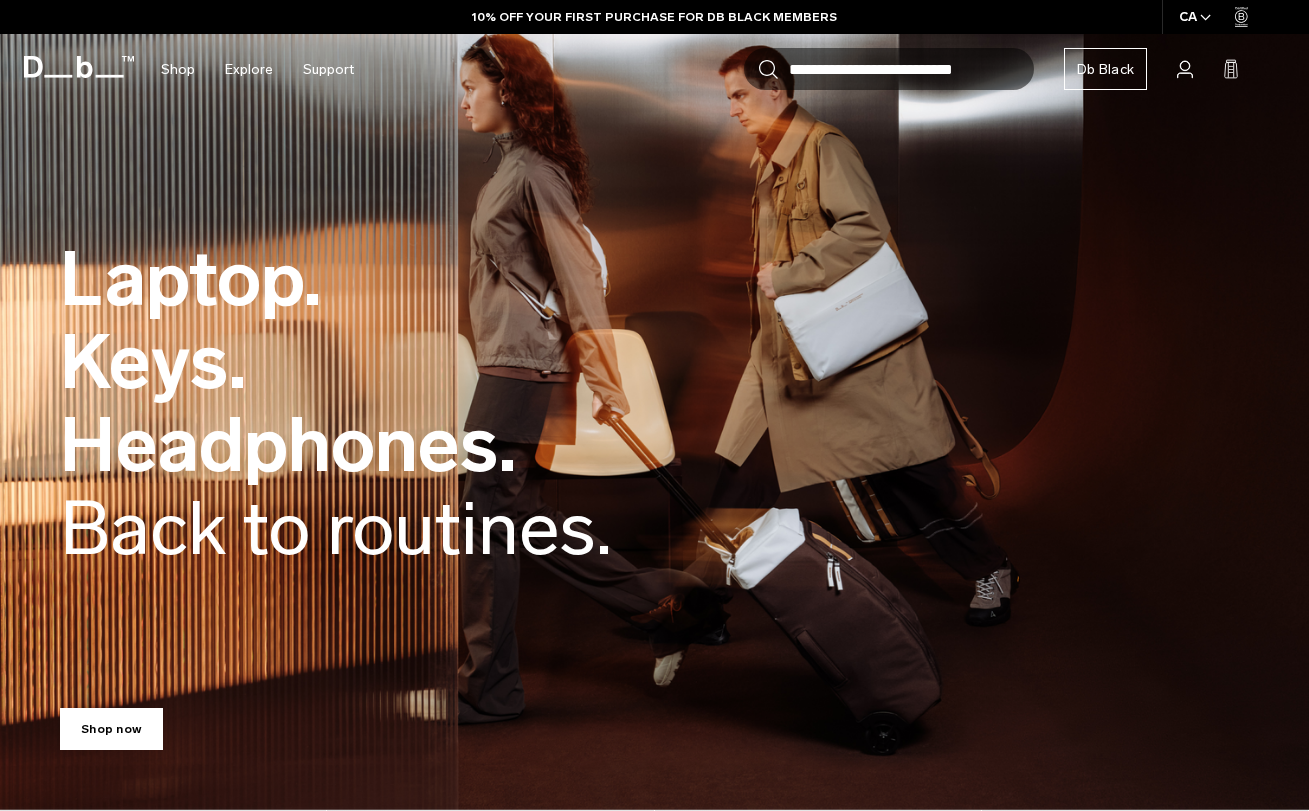 scroll, scrollTop: 0, scrollLeft: 0, axis: both 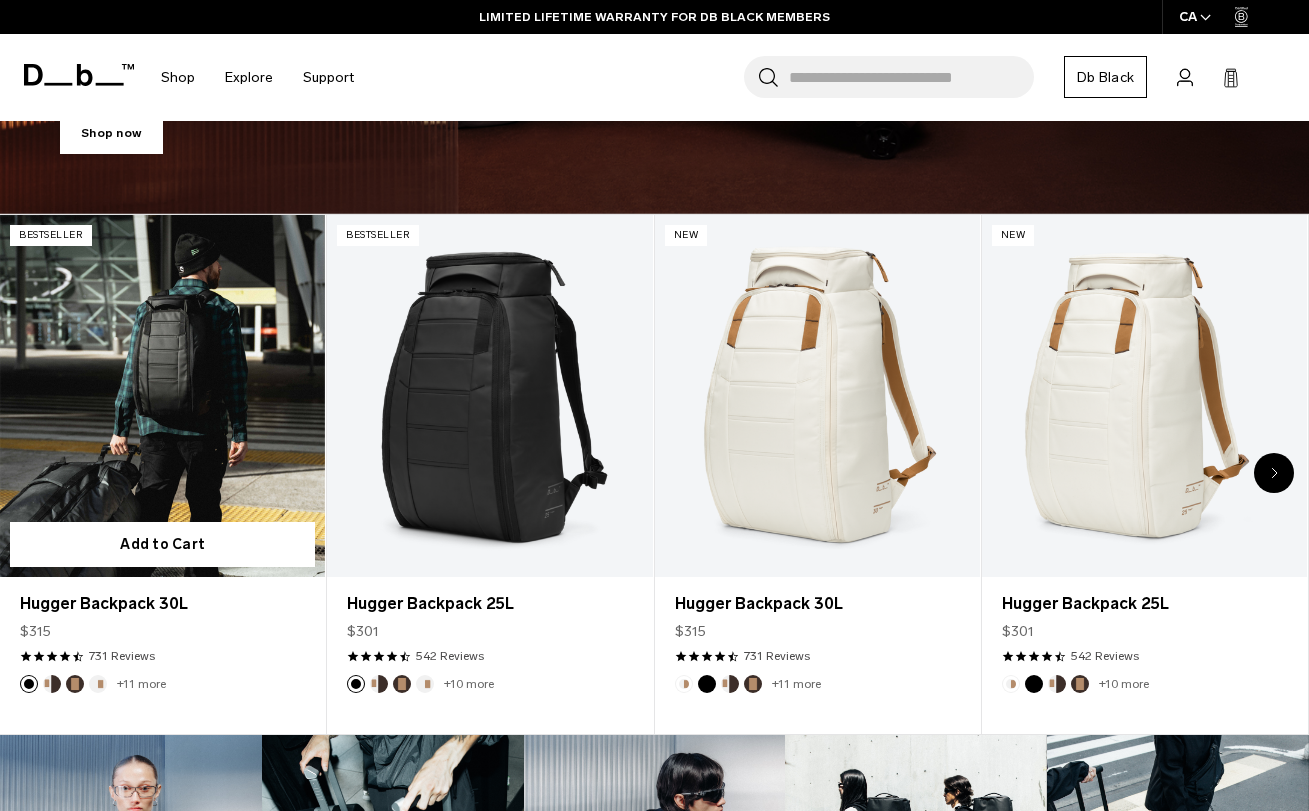 click at bounding box center (162, 395) 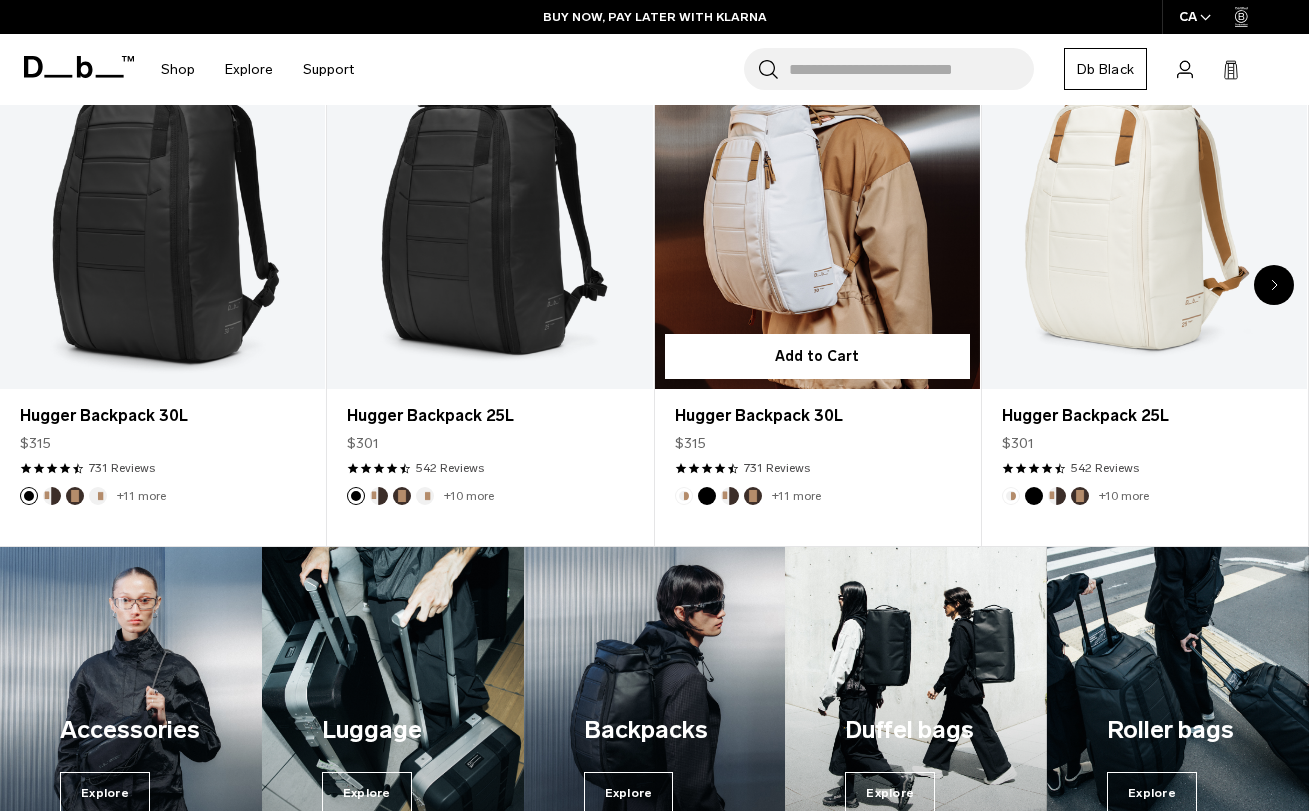 scroll, scrollTop: 1020, scrollLeft: 0, axis: vertical 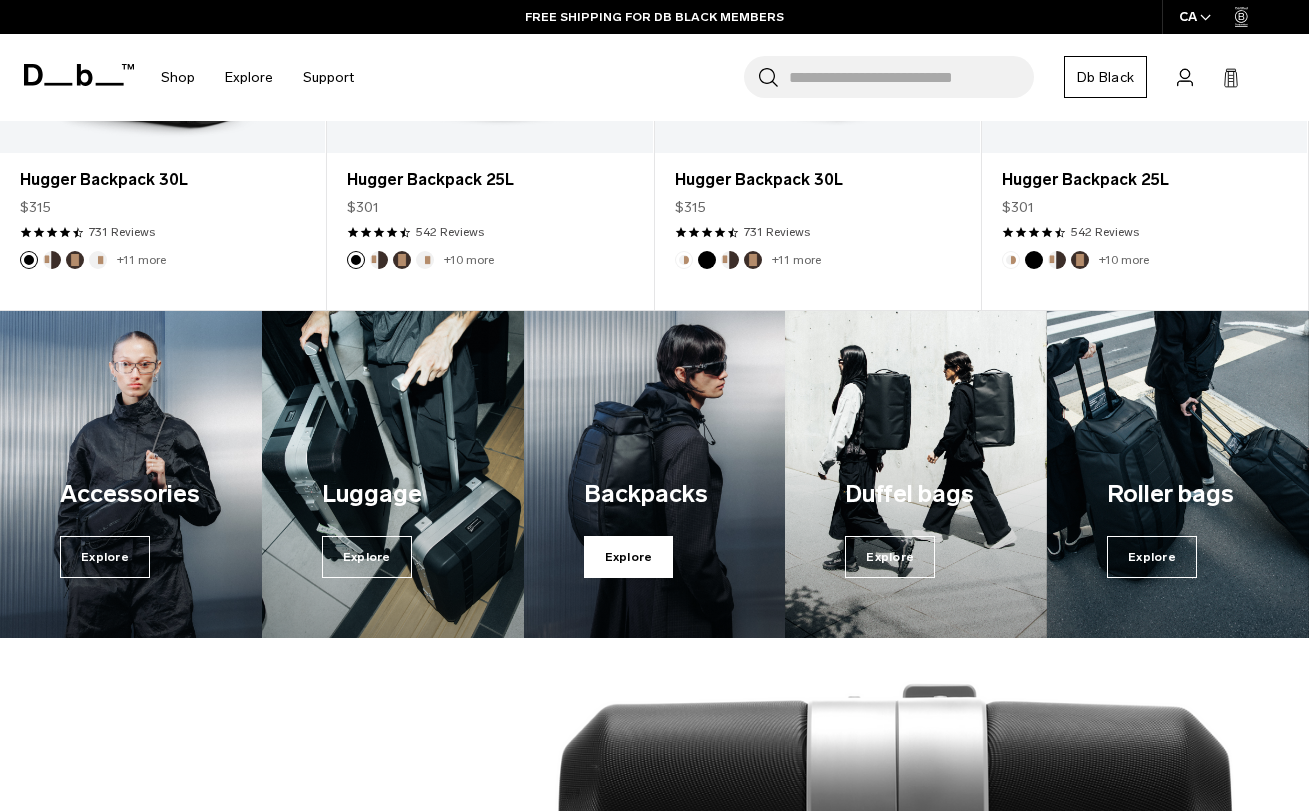 click on "Explore" at bounding box center [629, 557] 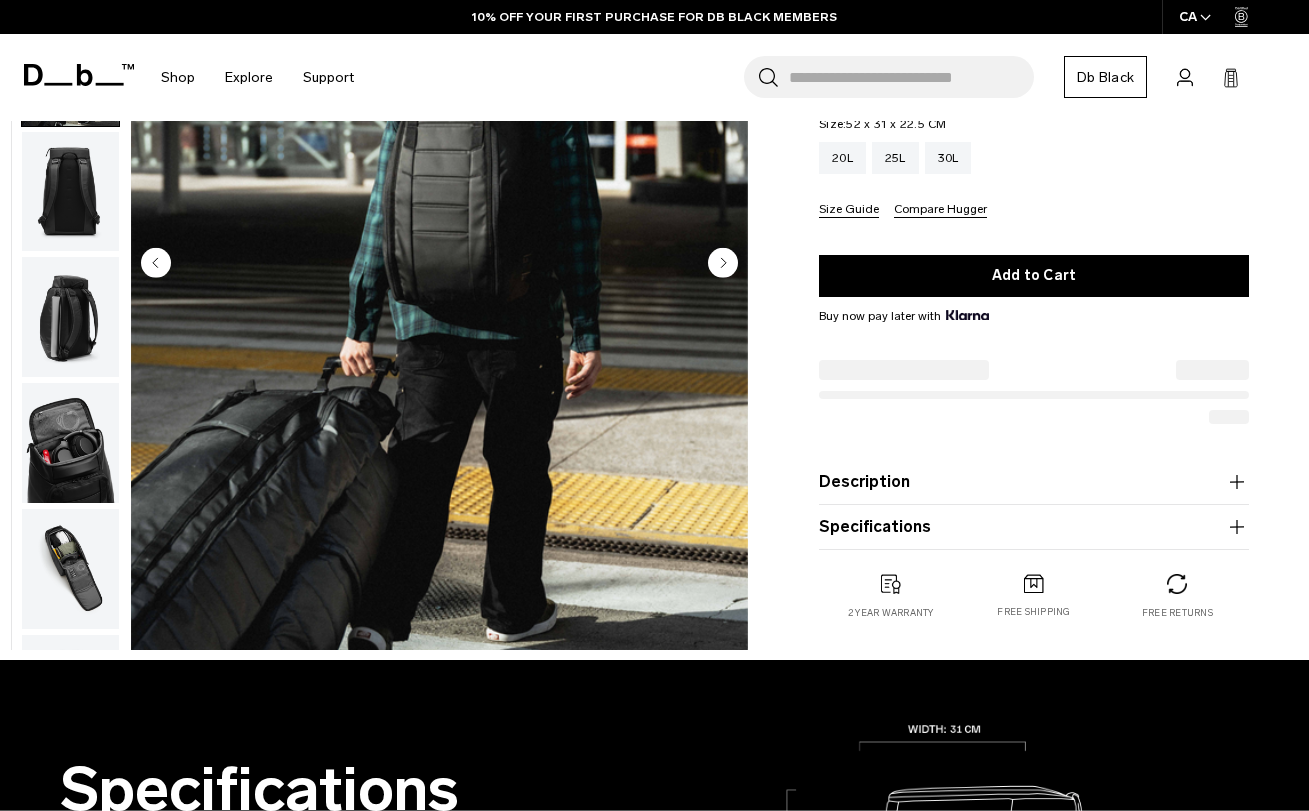 scroll, scrollTop: 291, scrollLeft: 0, axis: vertical 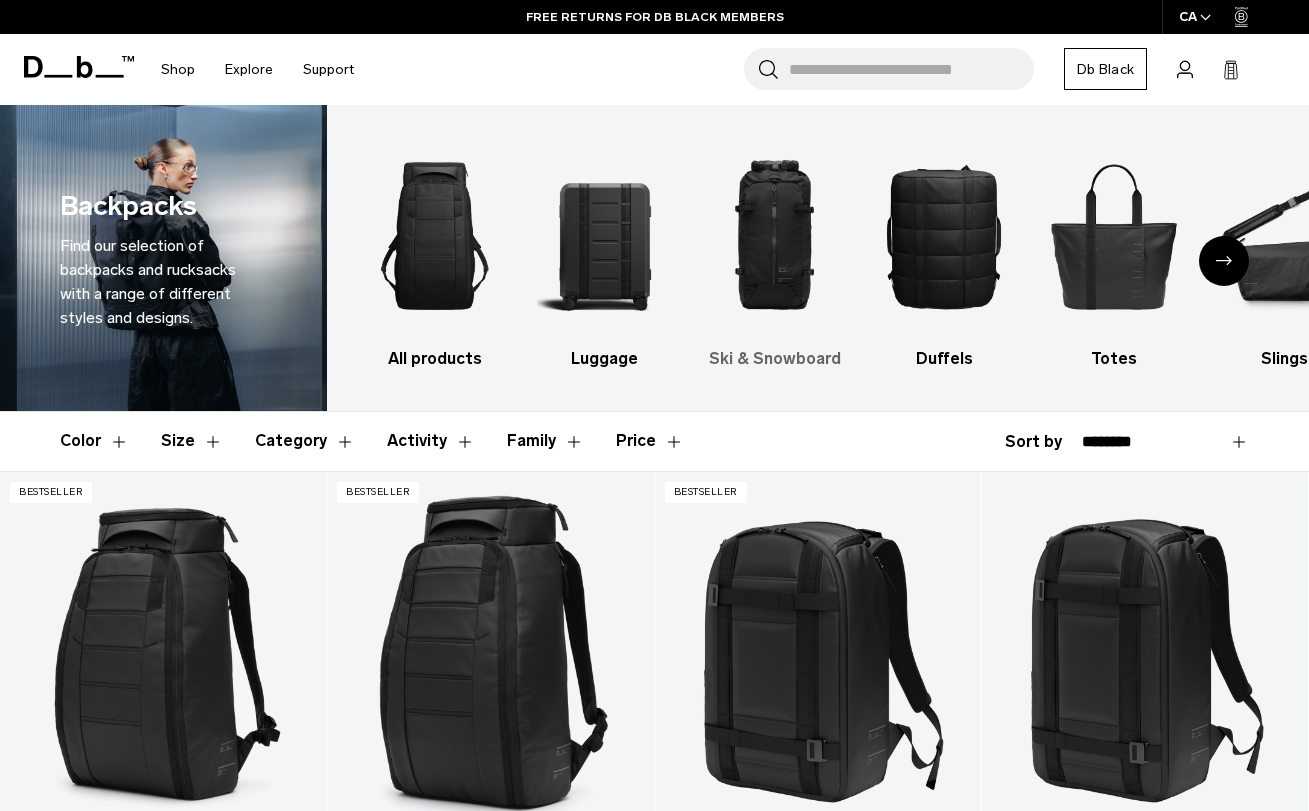 click at bounding box center (774, 236) 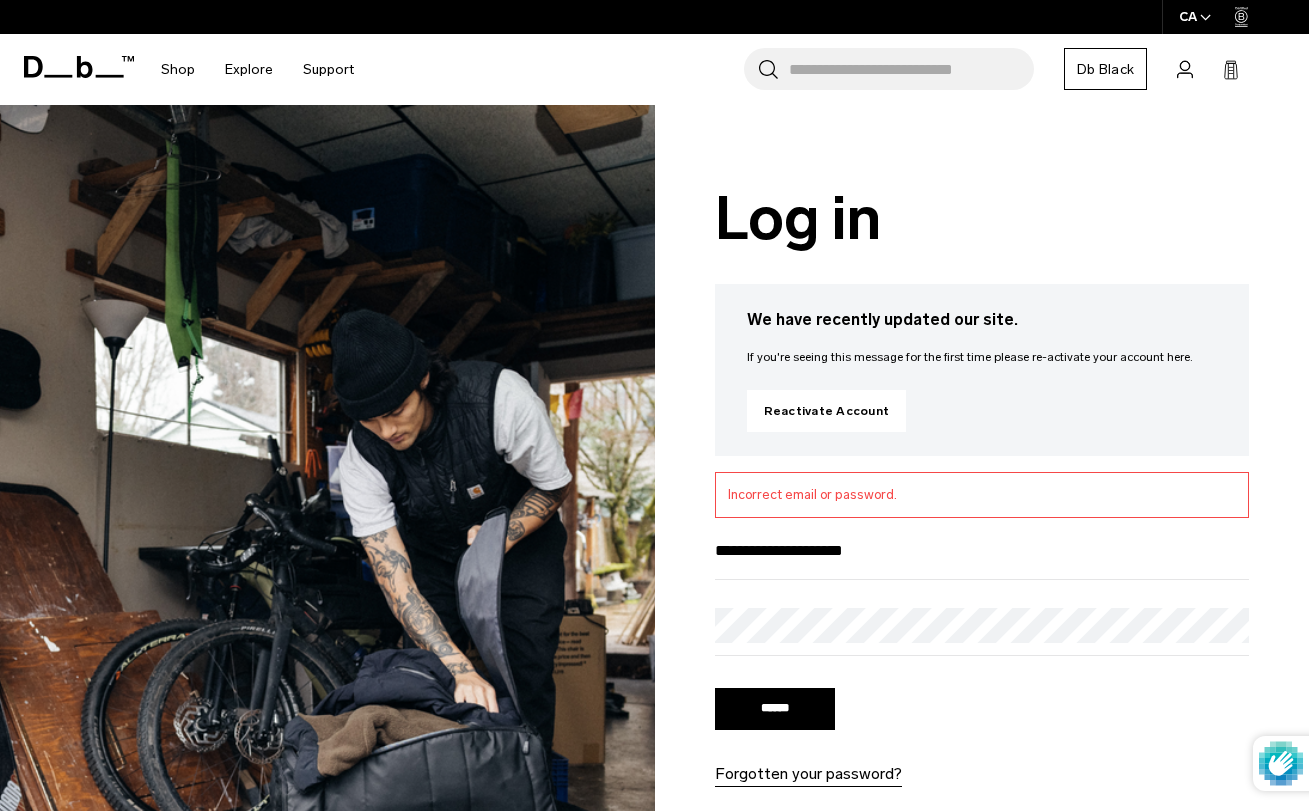 click on "******" at bounding box center [775, 709] 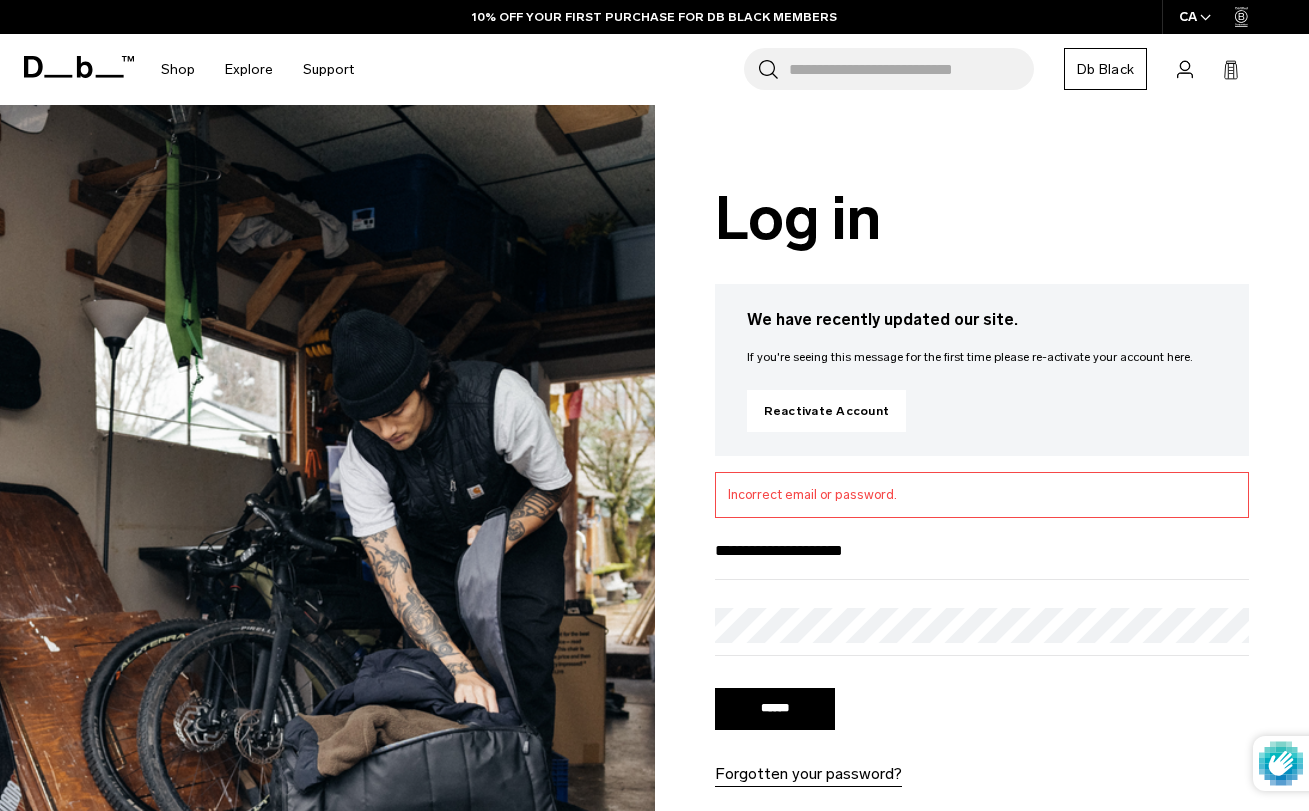 scroll, scrollTop: 0, scrollLeft: 0, axis: both 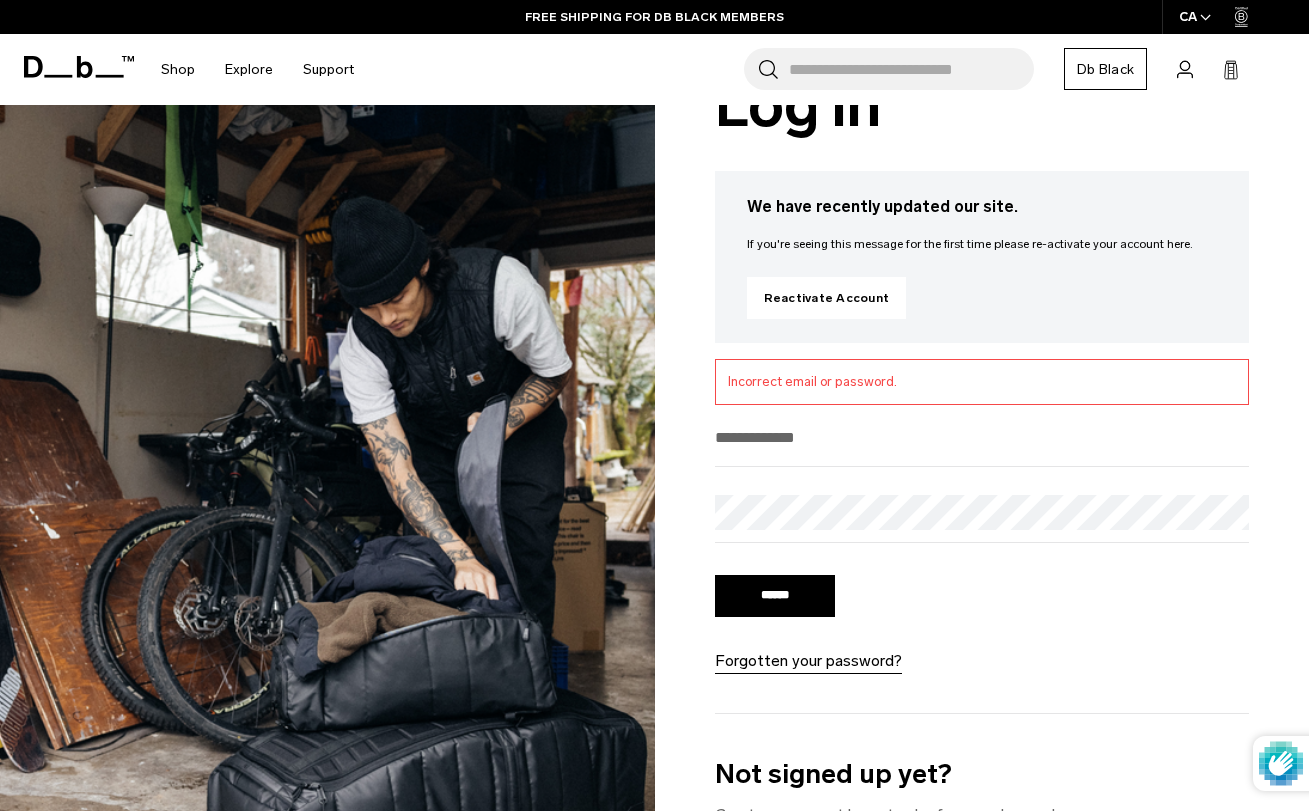 type on "**********" 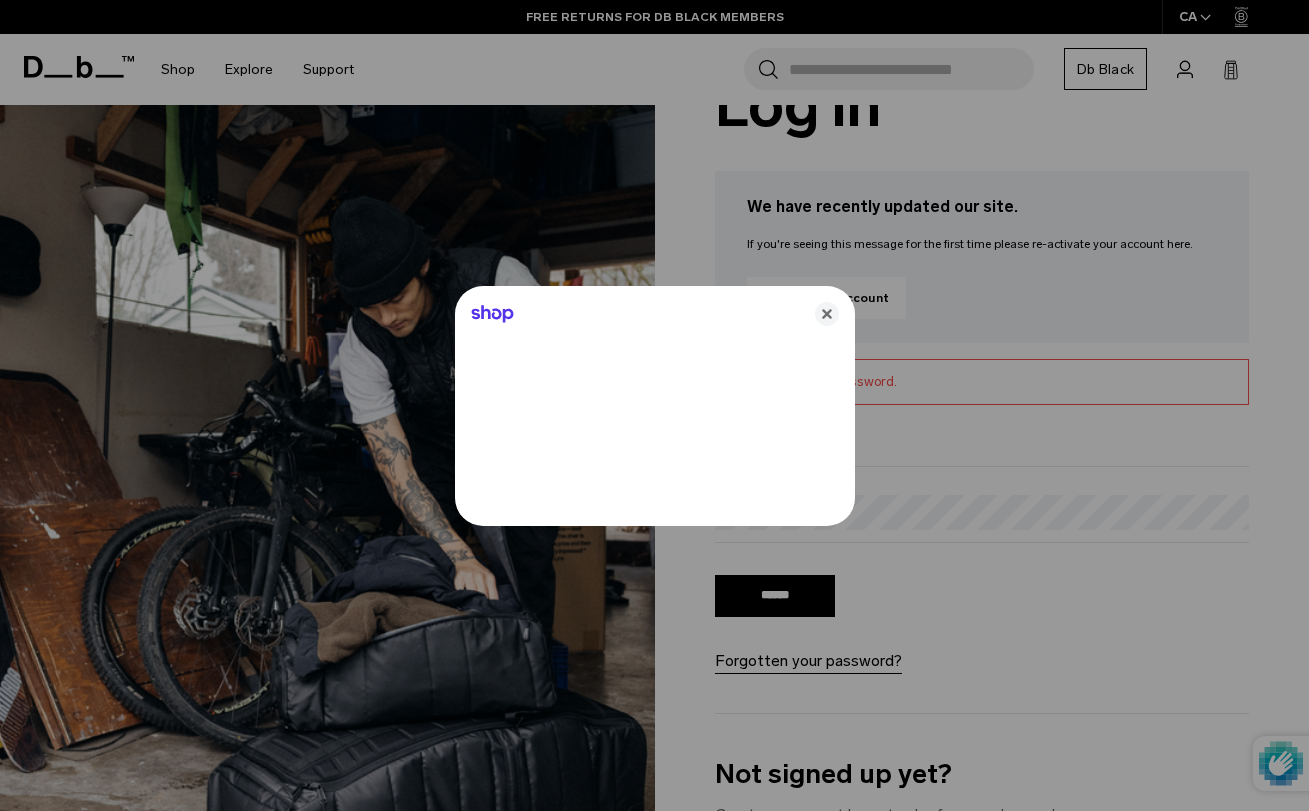 click at bounding box center (654, 405) 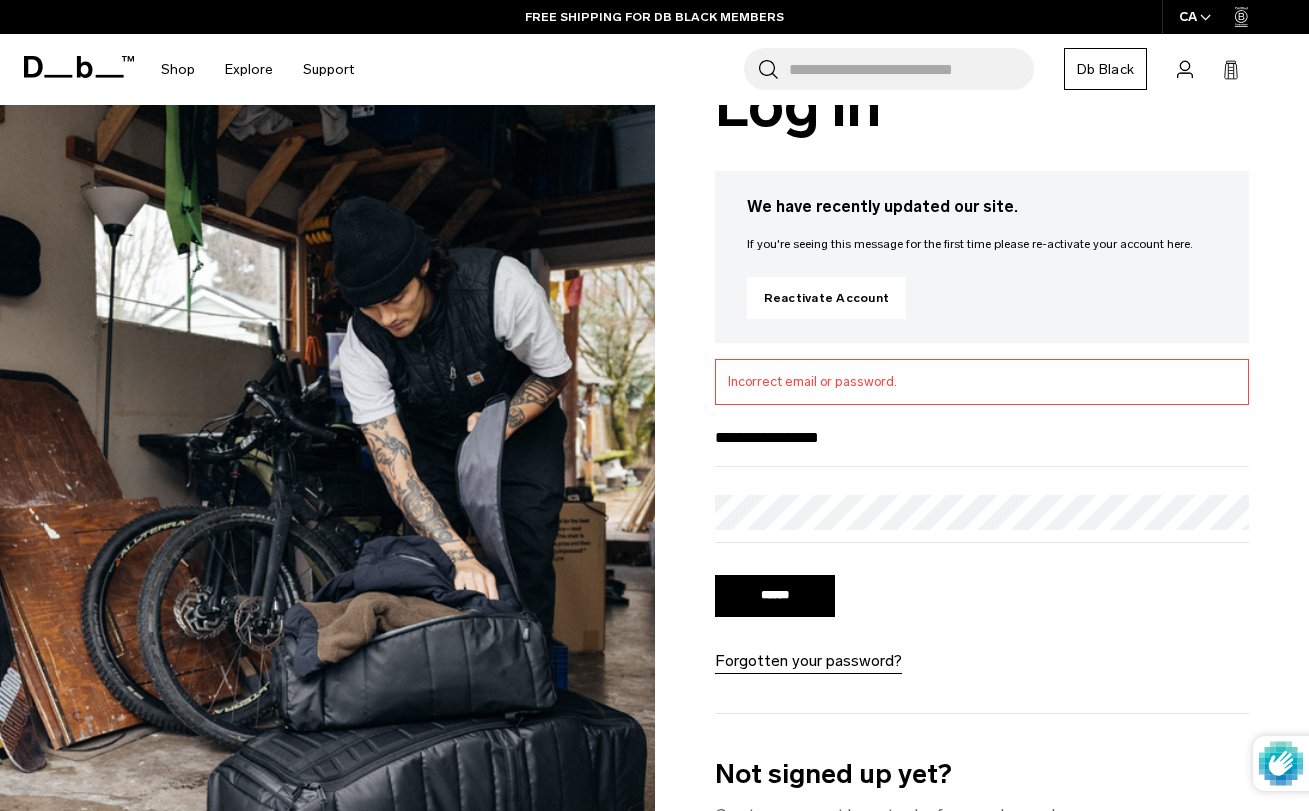 click on "******" at bounding box center (775, 596) 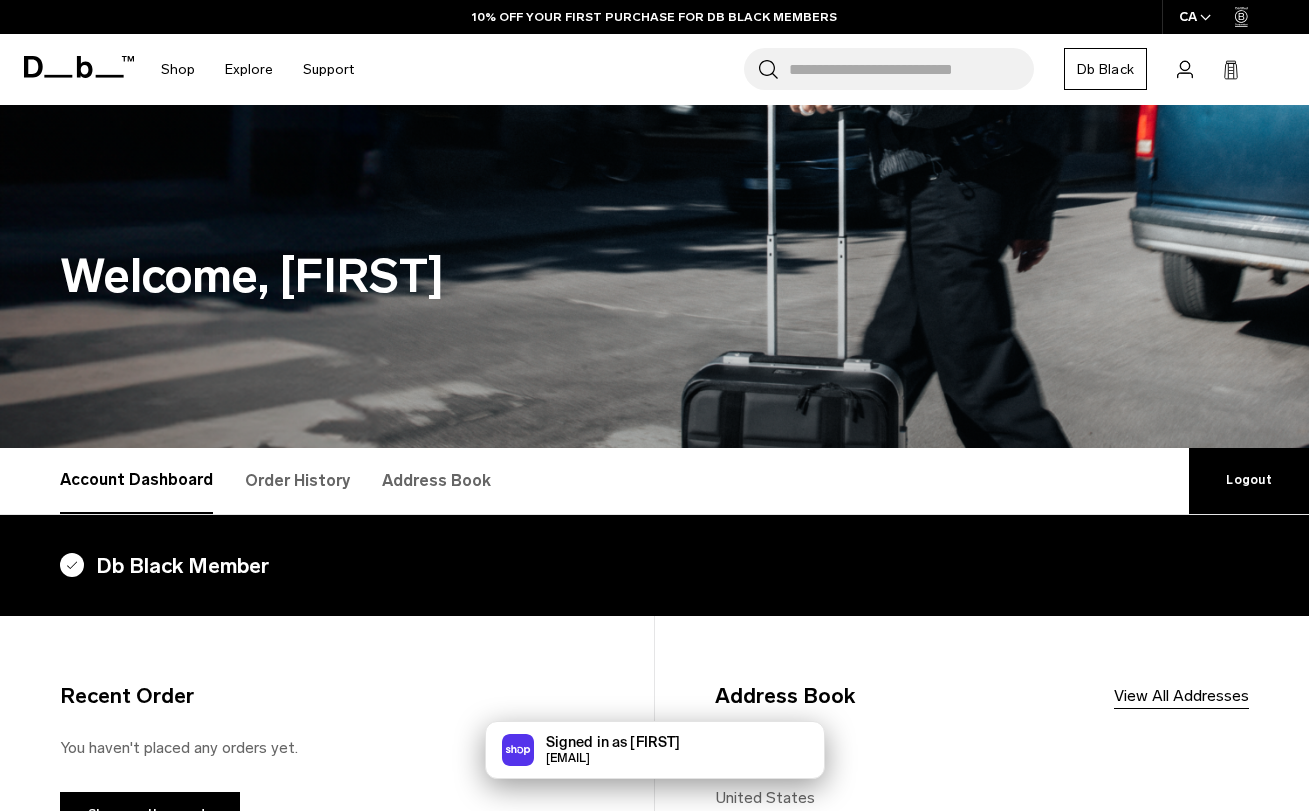scroll, scrollTop: 0, scrollLeft: 0, axis: both 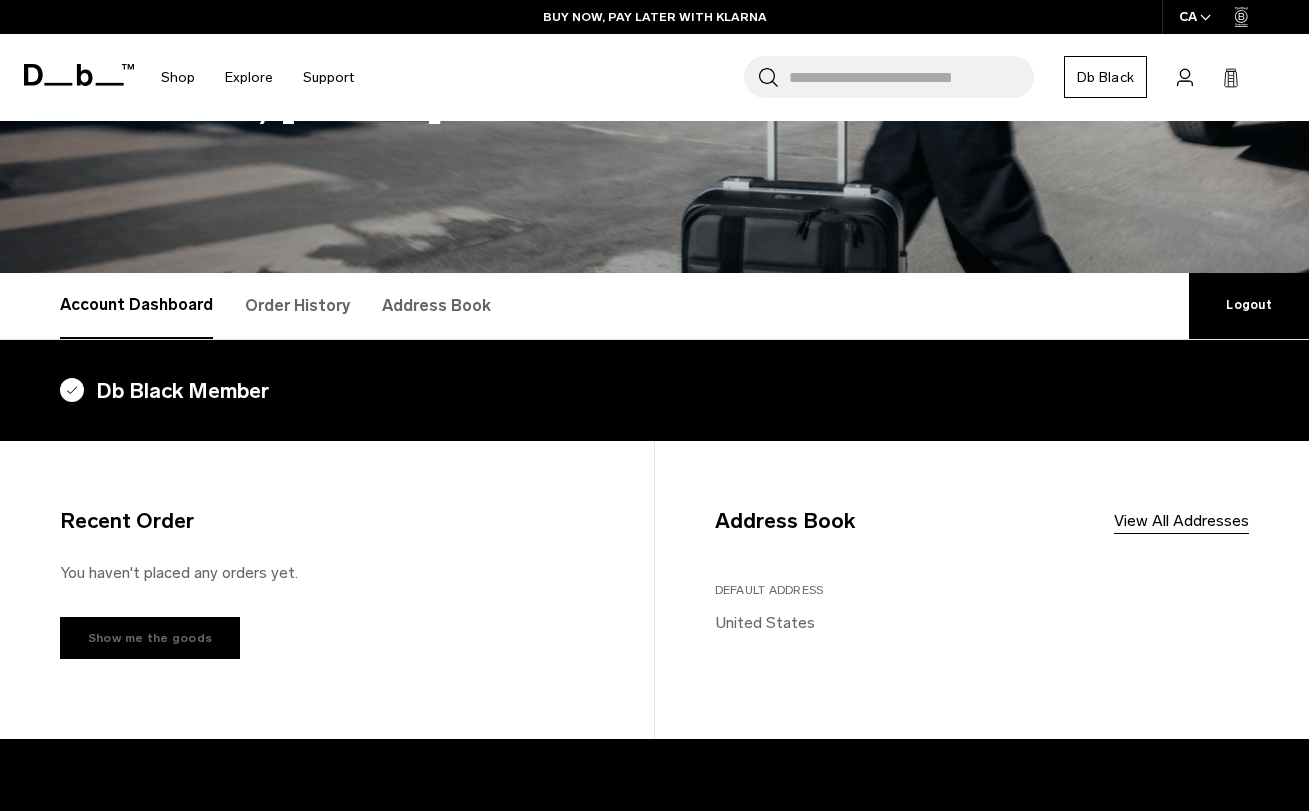 click on "Show me the goods" at bounding box center (150, 638) 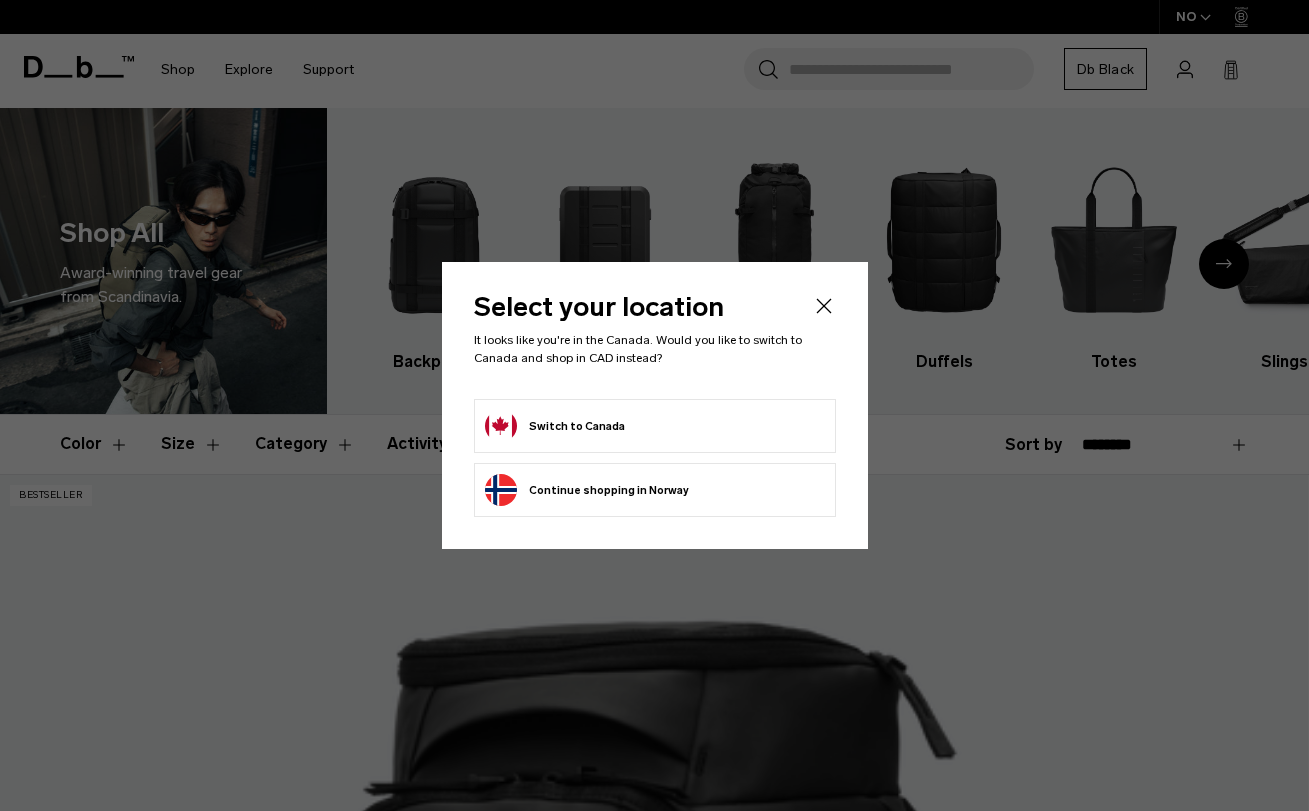 scroll, scrollTop: 0, scrollLeft: 0, axis: both 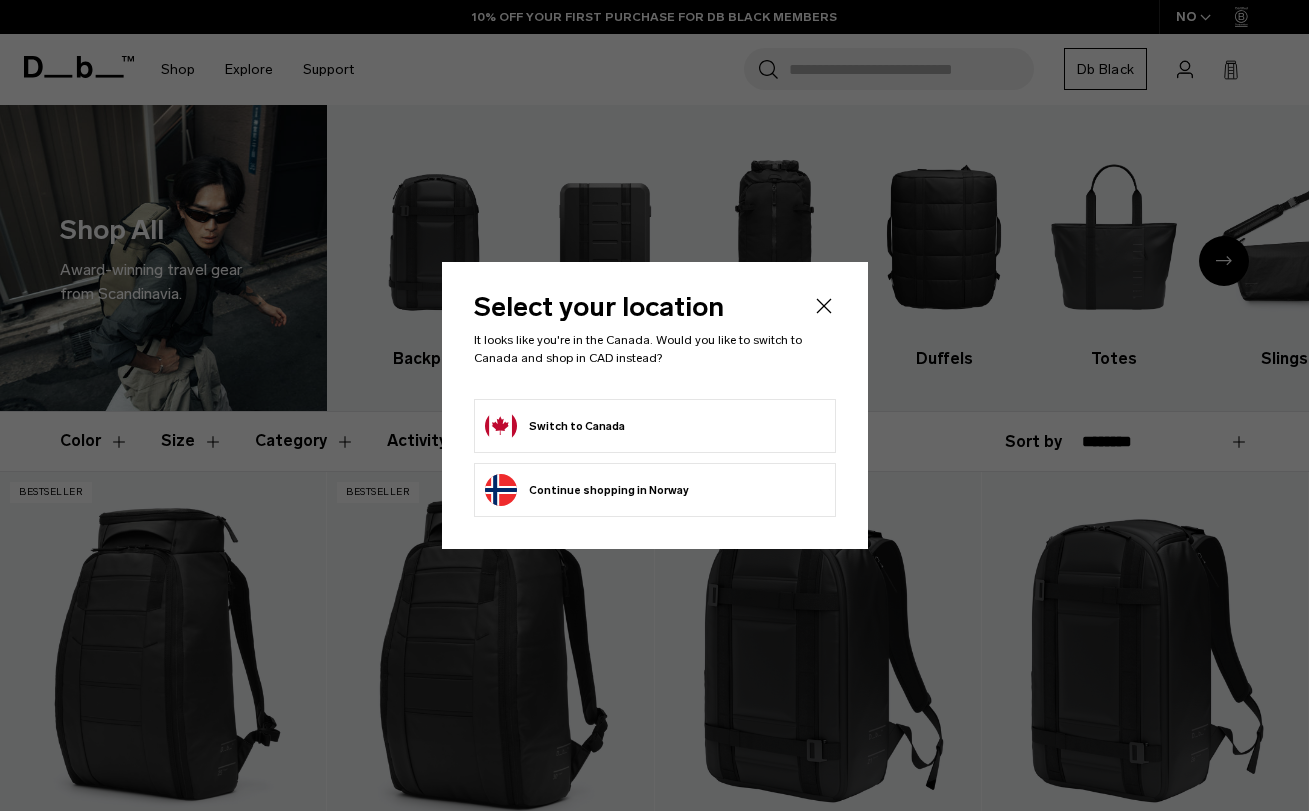 click on "Switch to Canada" at bounding box center [555, 426] 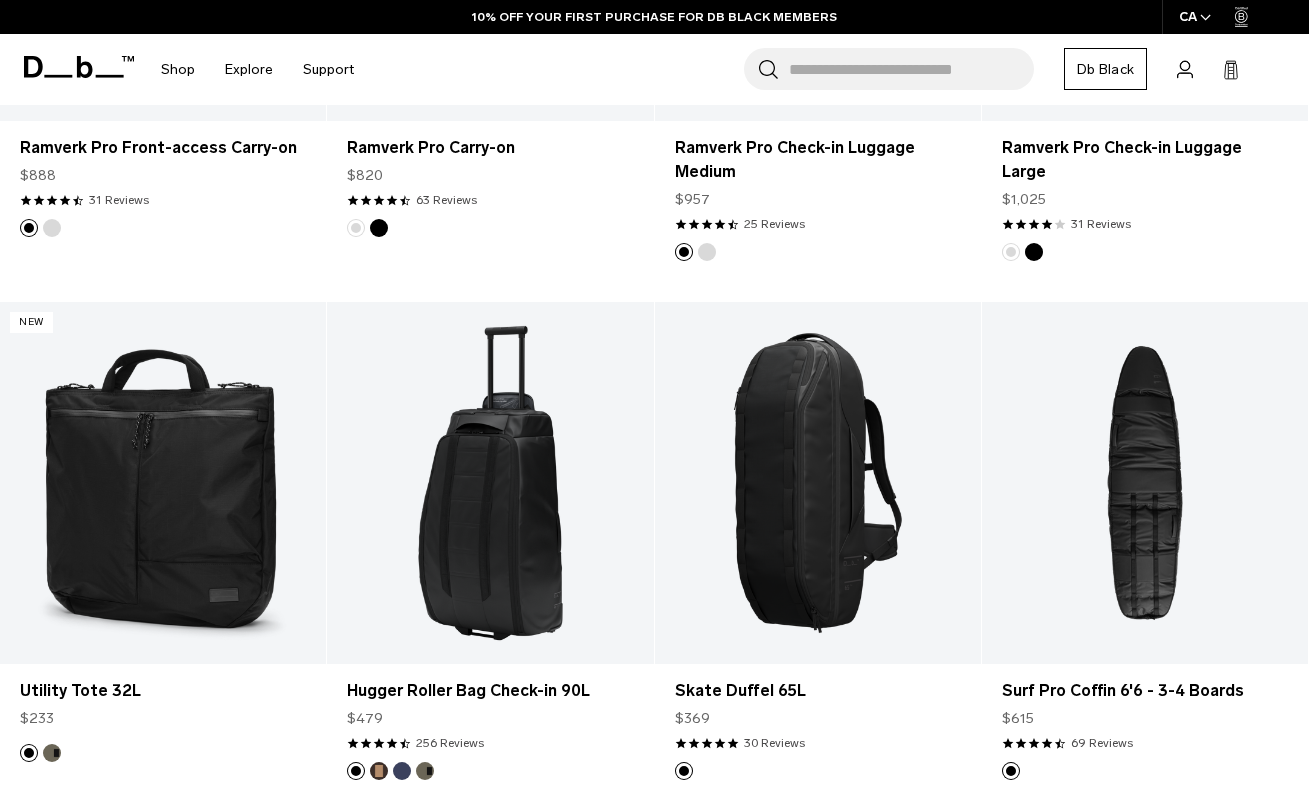 scroll, scrollTop: 1233, scrollLeft: 0, axis: vertical 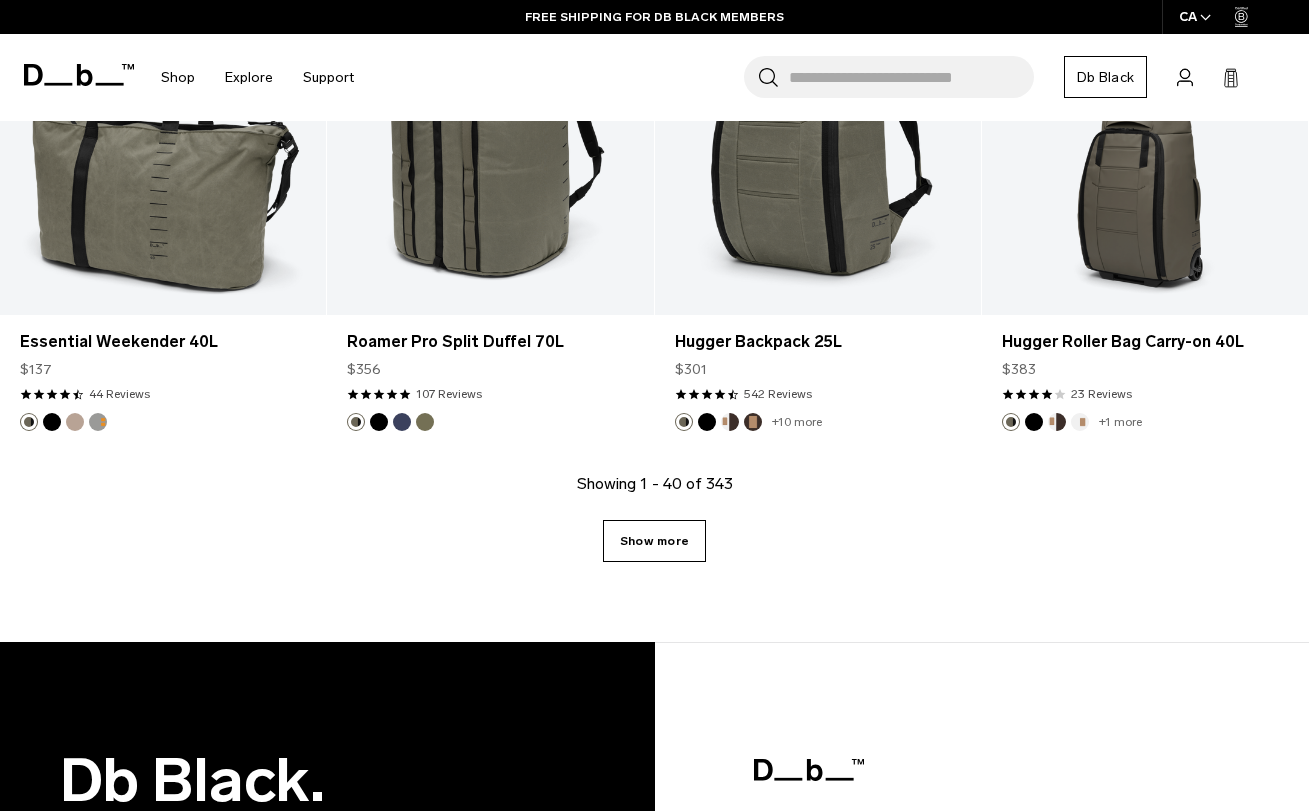 click on "Show more" at bounding box center (654, 541) 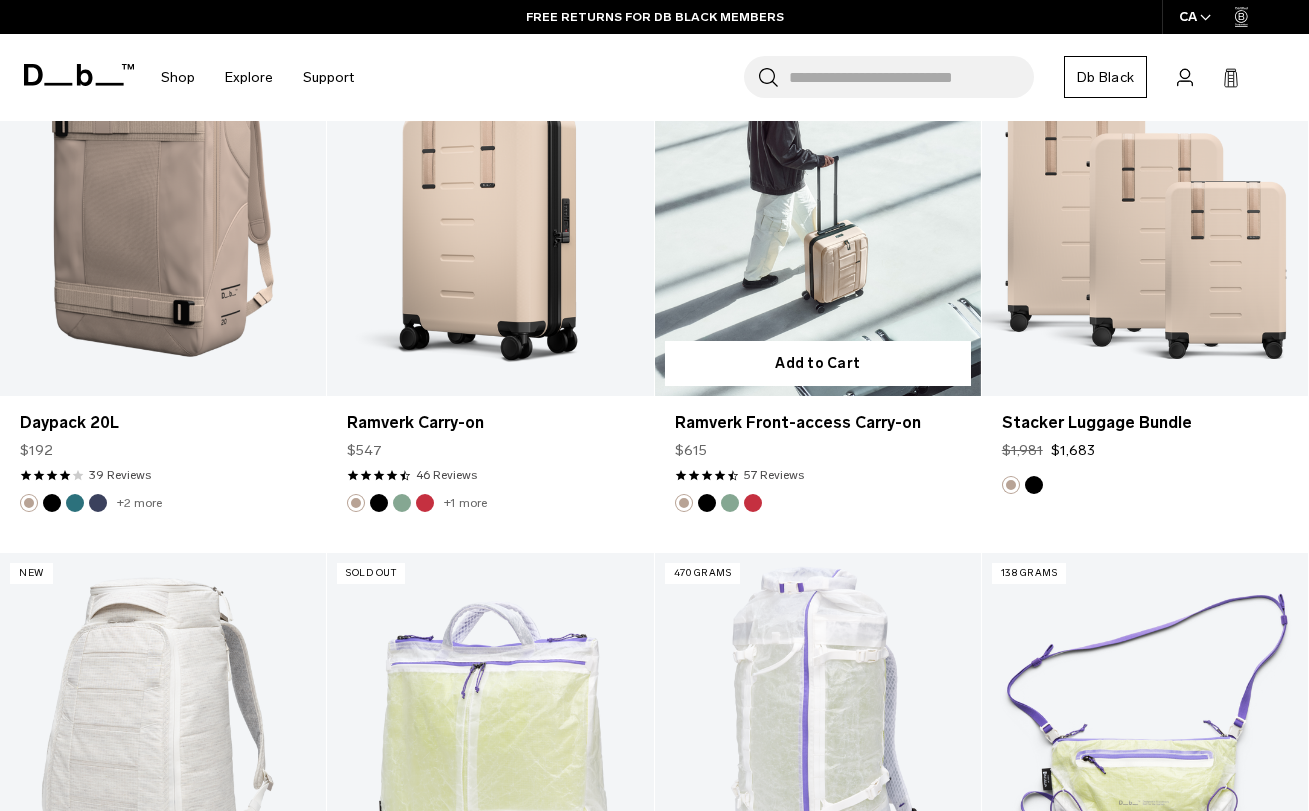scroll, scrollTop: 7119, scrollLeft: 0, axis: vertical 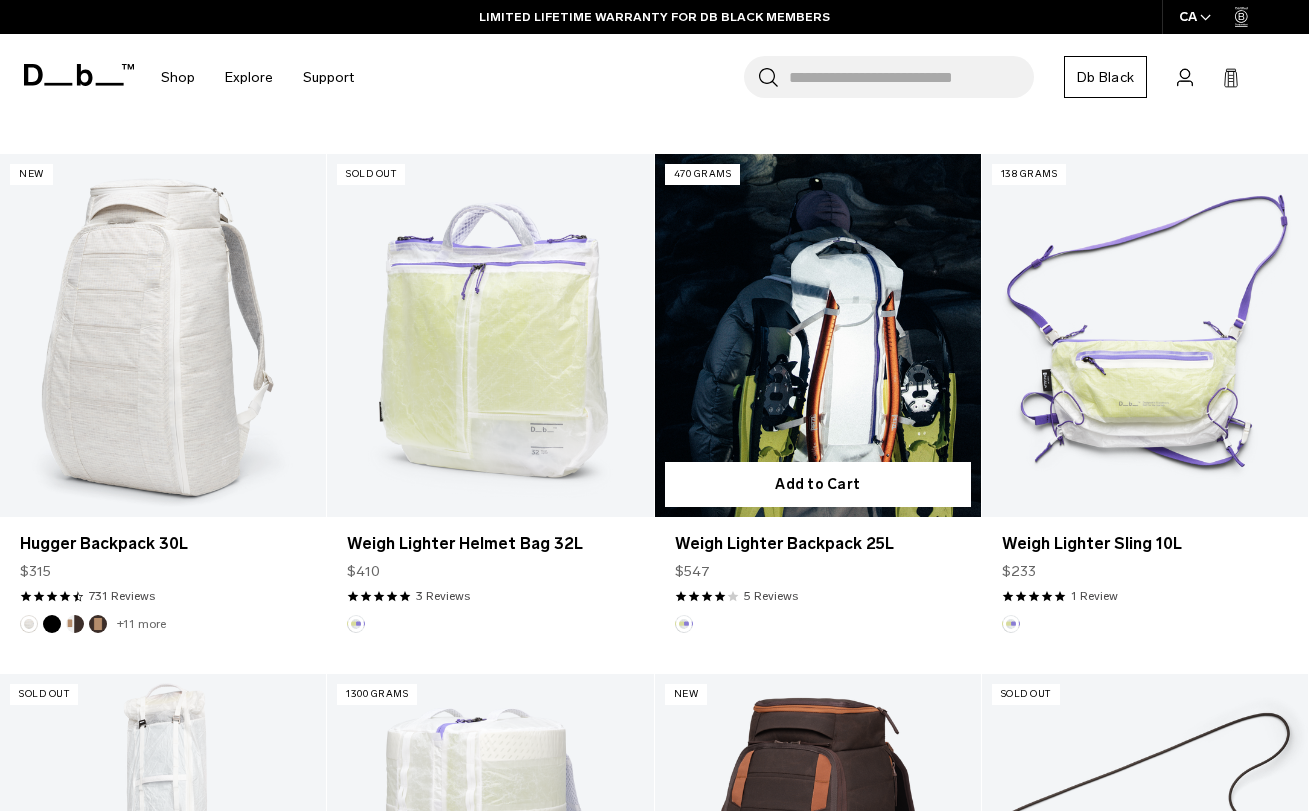 click at bounding box center (818, 335) 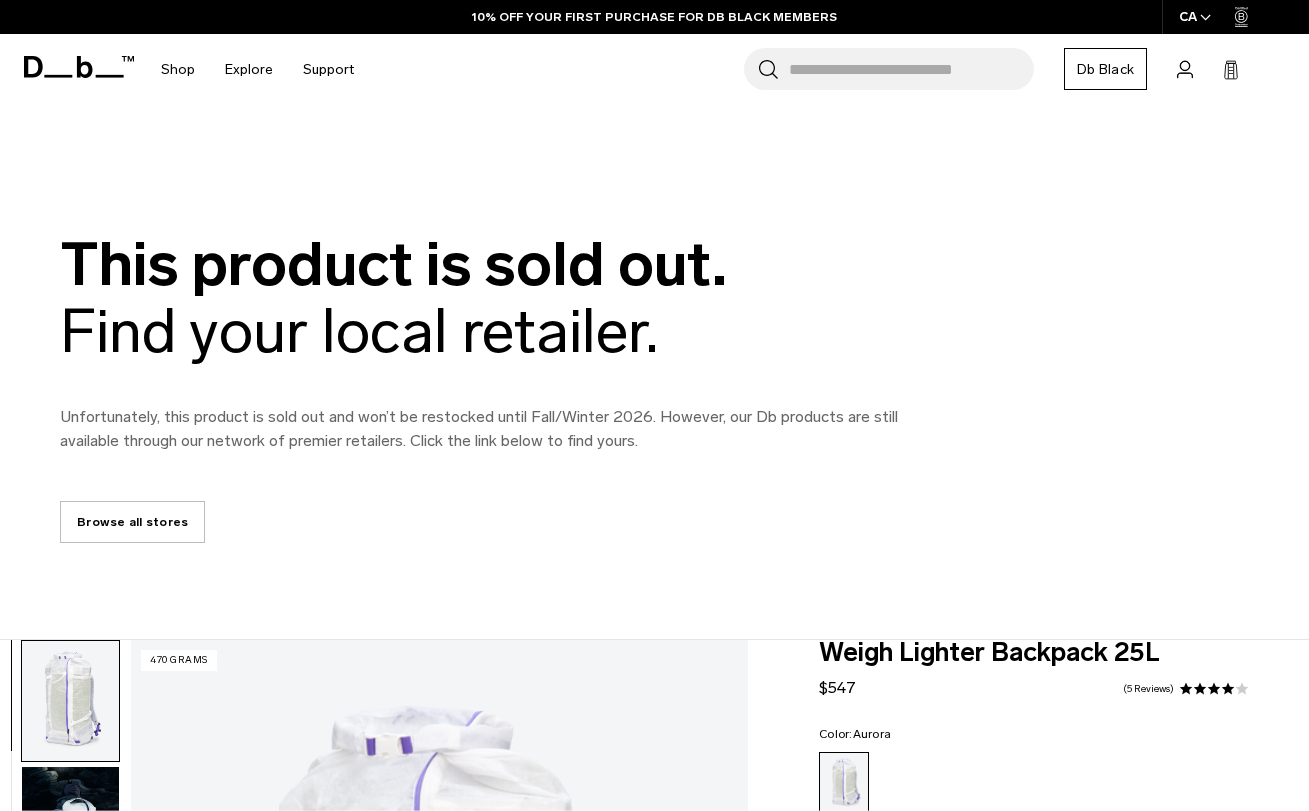 scroll, scrollTop: 0, scrollLeft: 0, axis: both 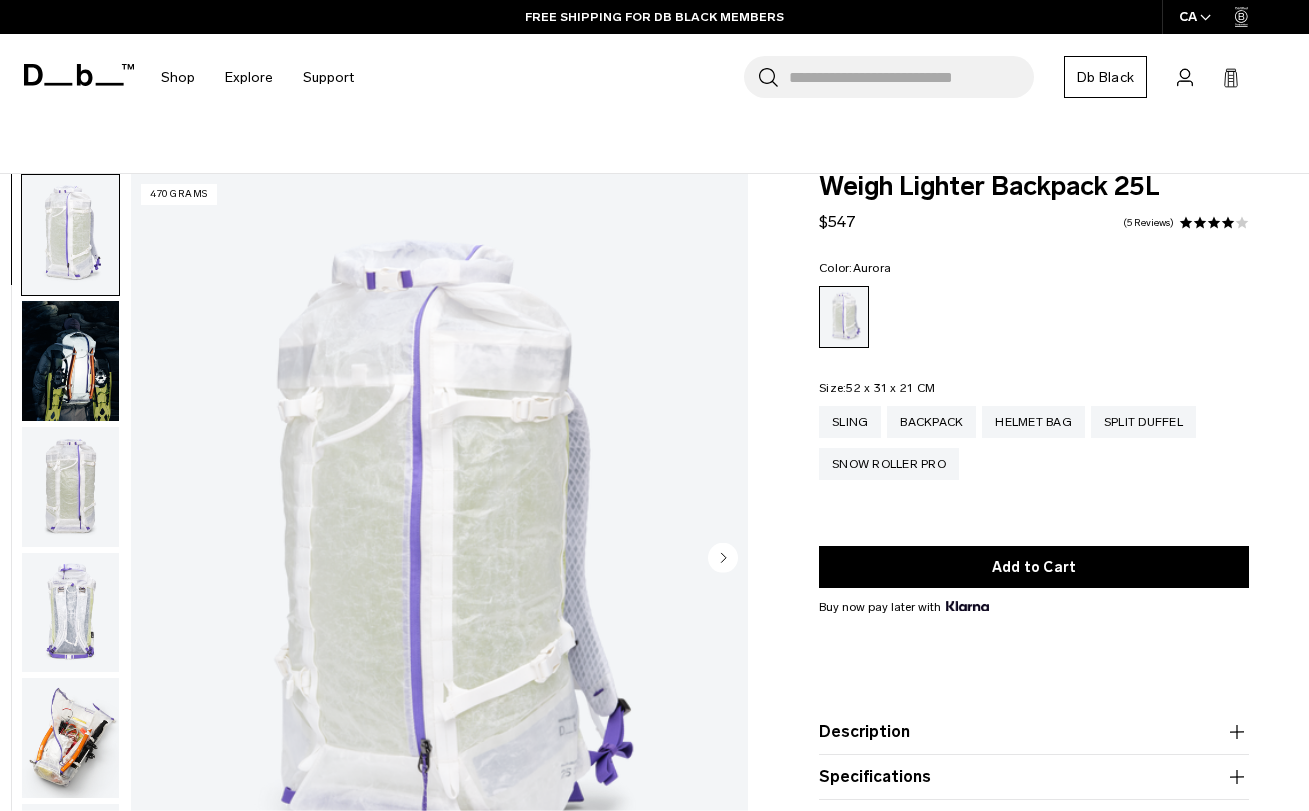 click at bounding box center (70, 361) 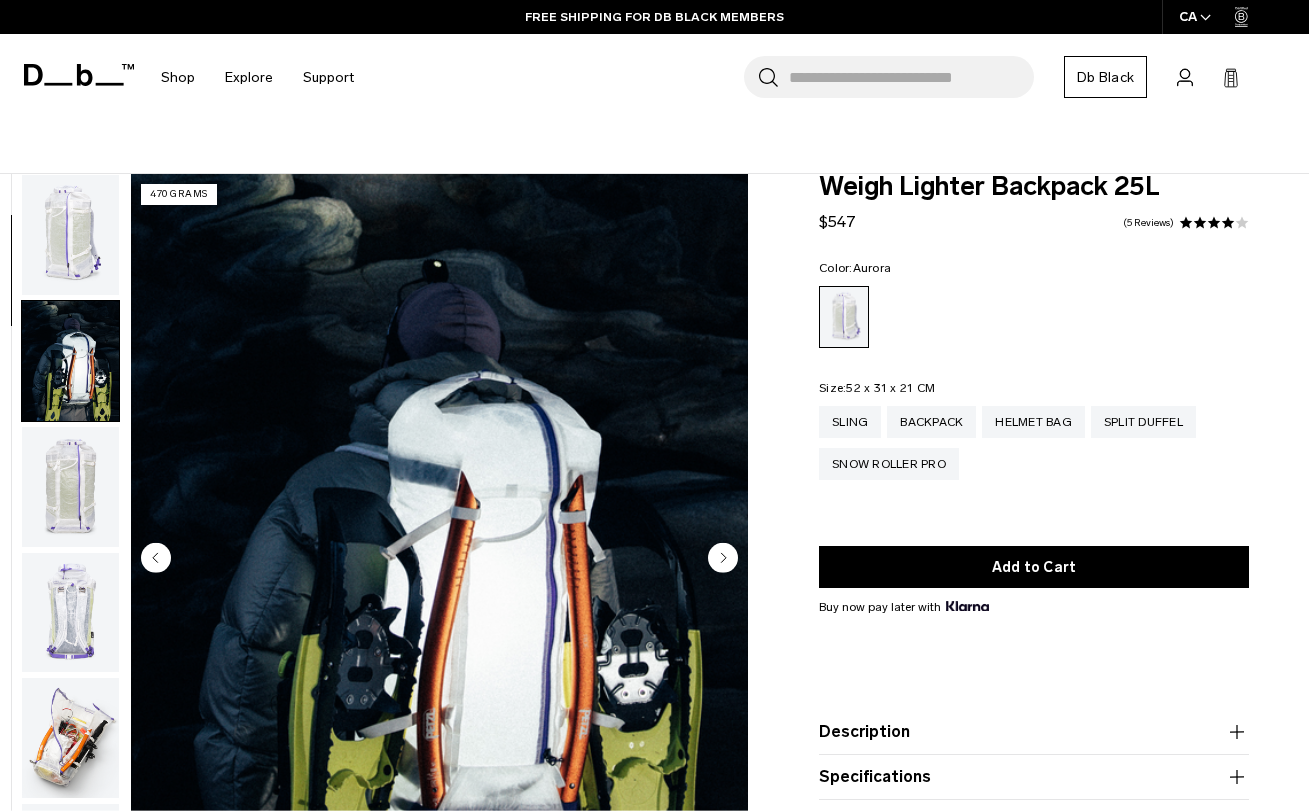 scroll, scrollTop: 127, scrollLeft: 0, axis: vertical 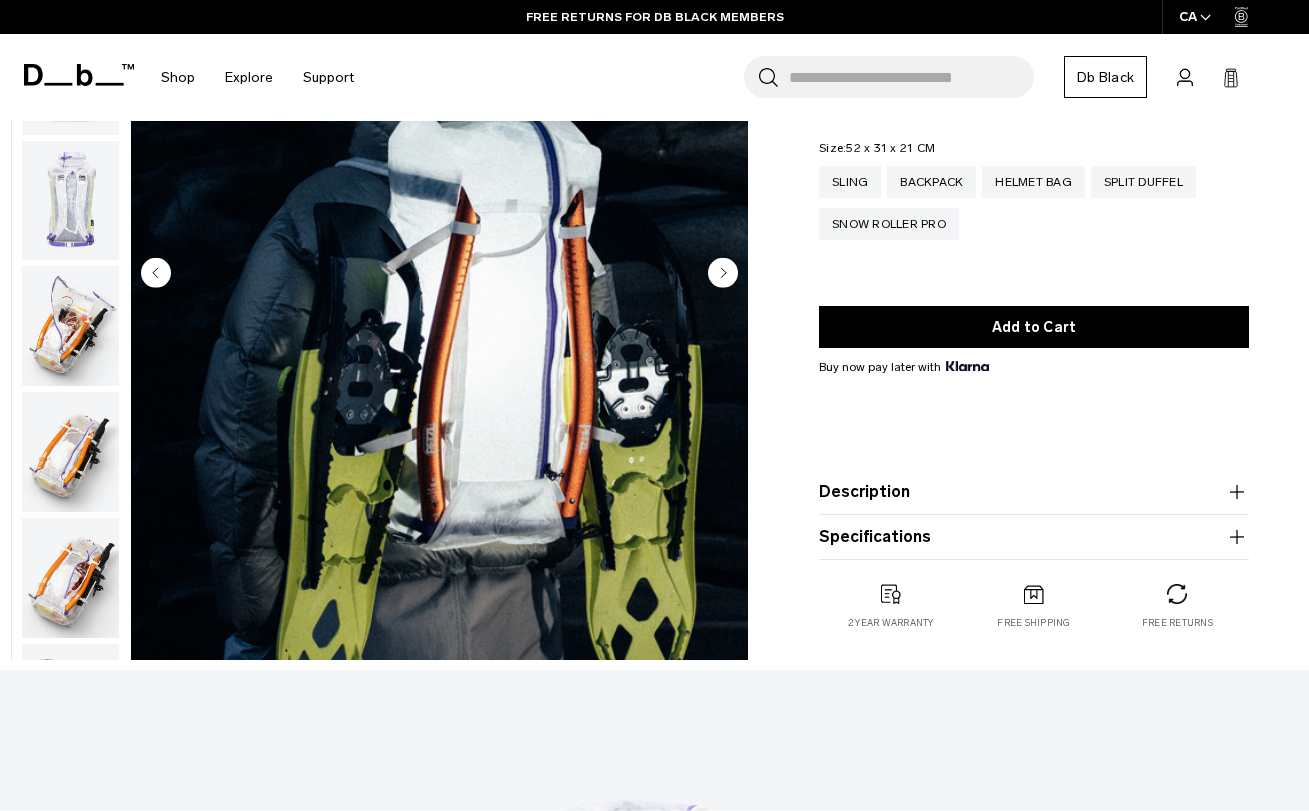 click at bounding box center [70, 201] 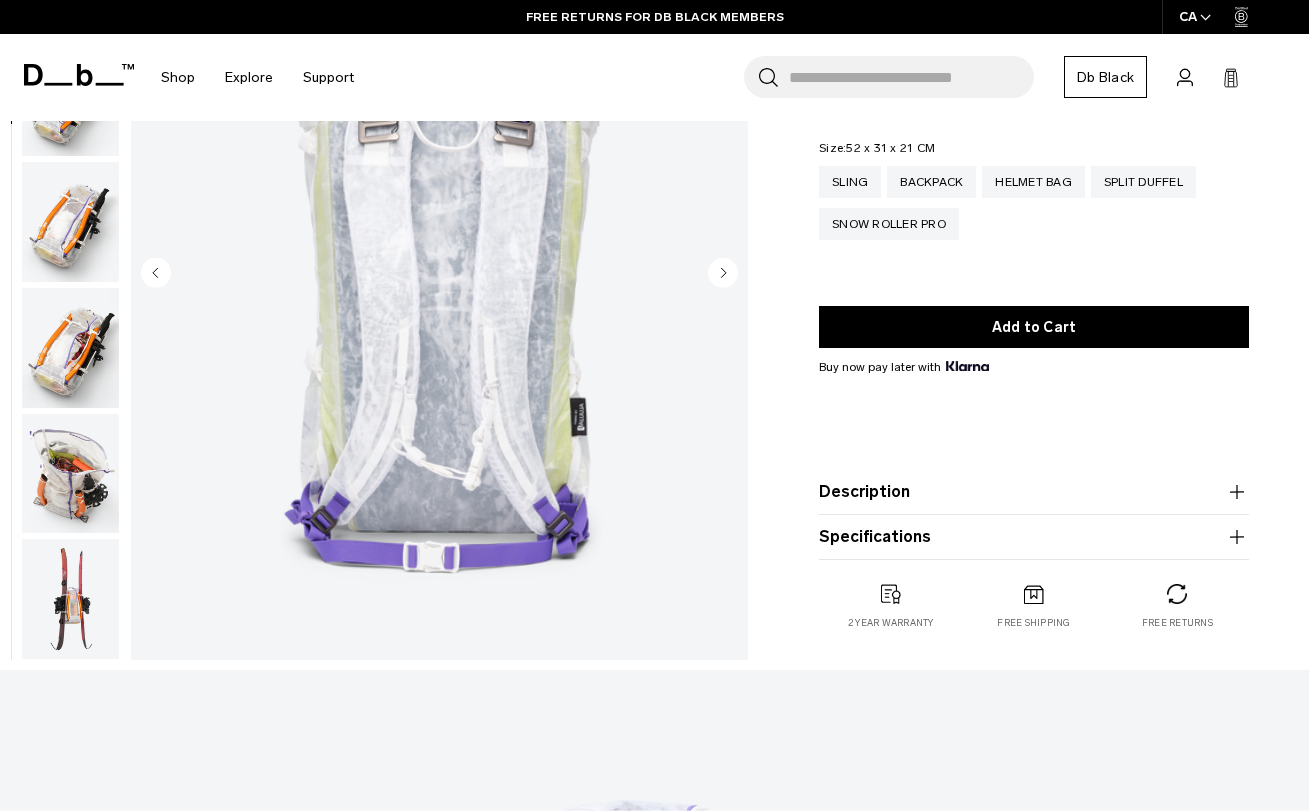 scroll, scrollTop: 380, scrollLeft: 0, axis: vertical 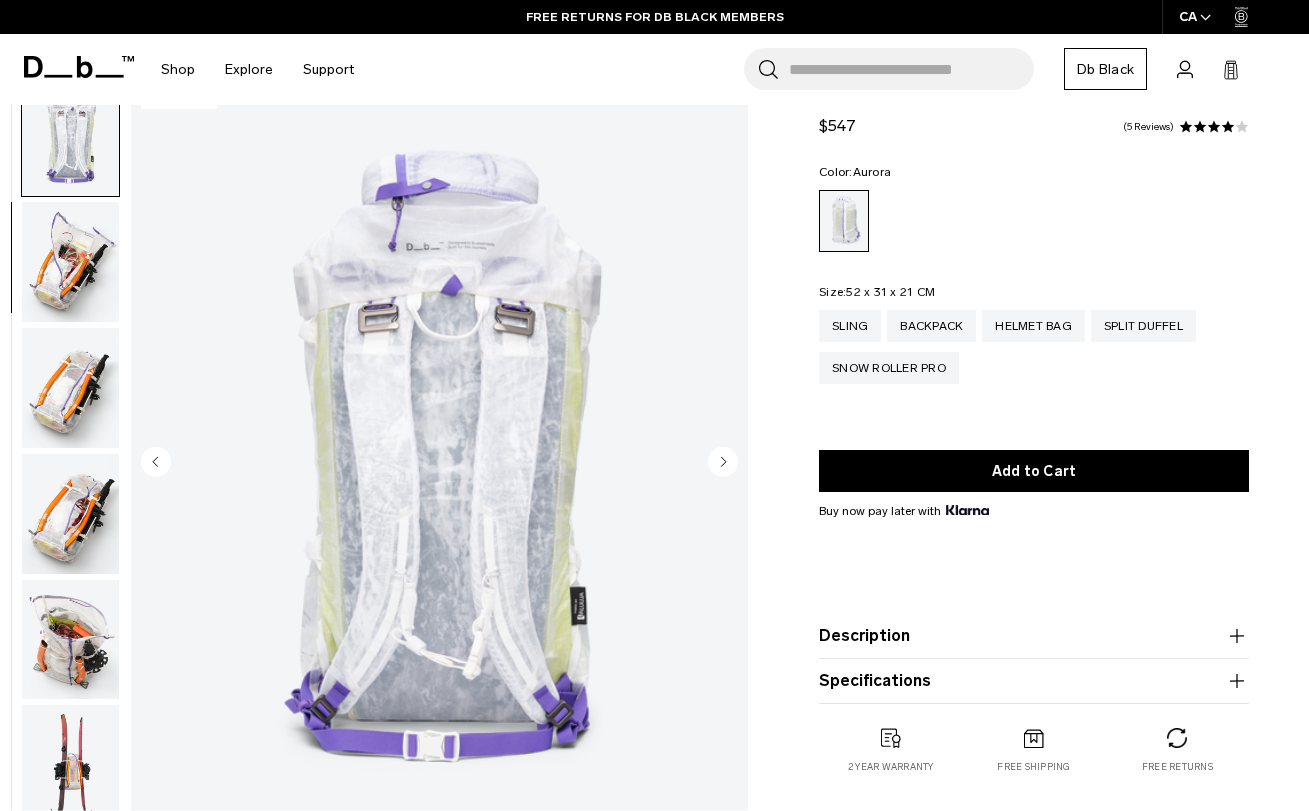 click at bounding box center [70, 262] 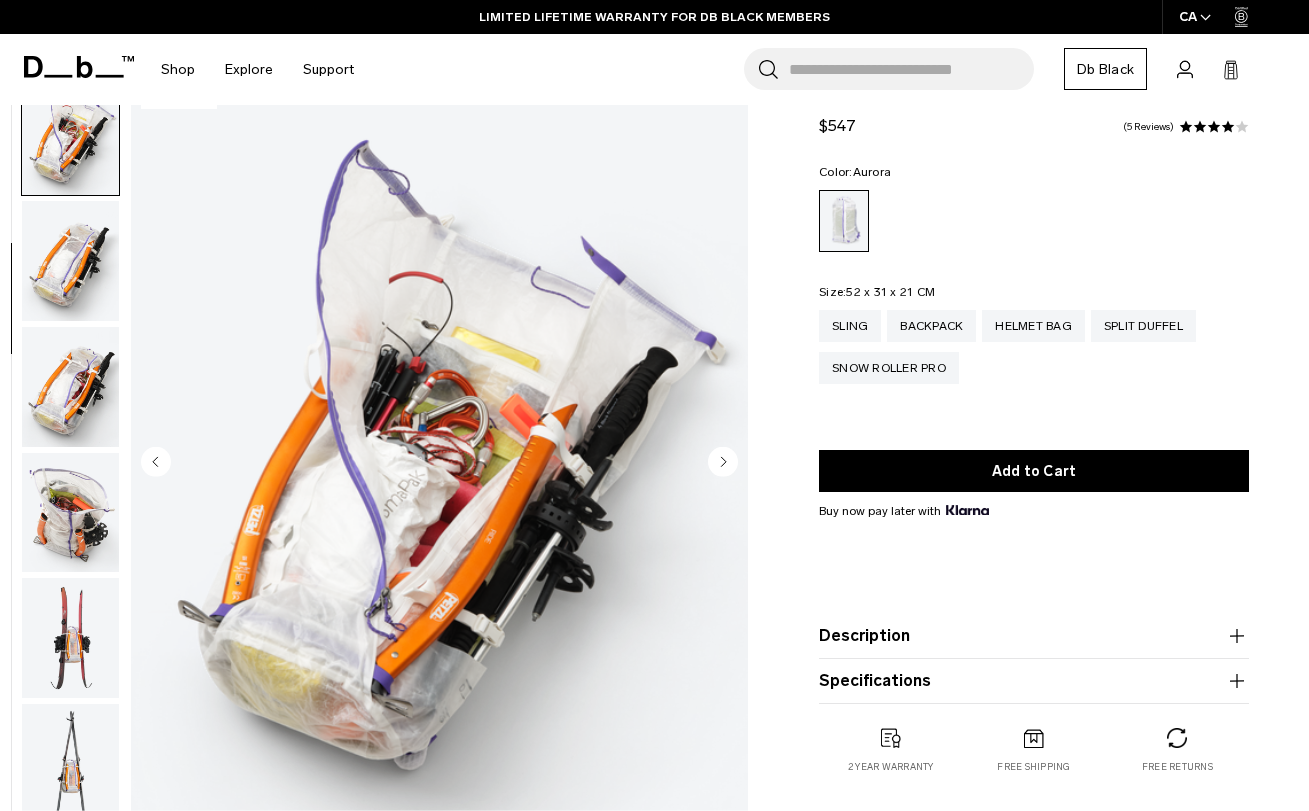 click at bounding box center (70, 261) 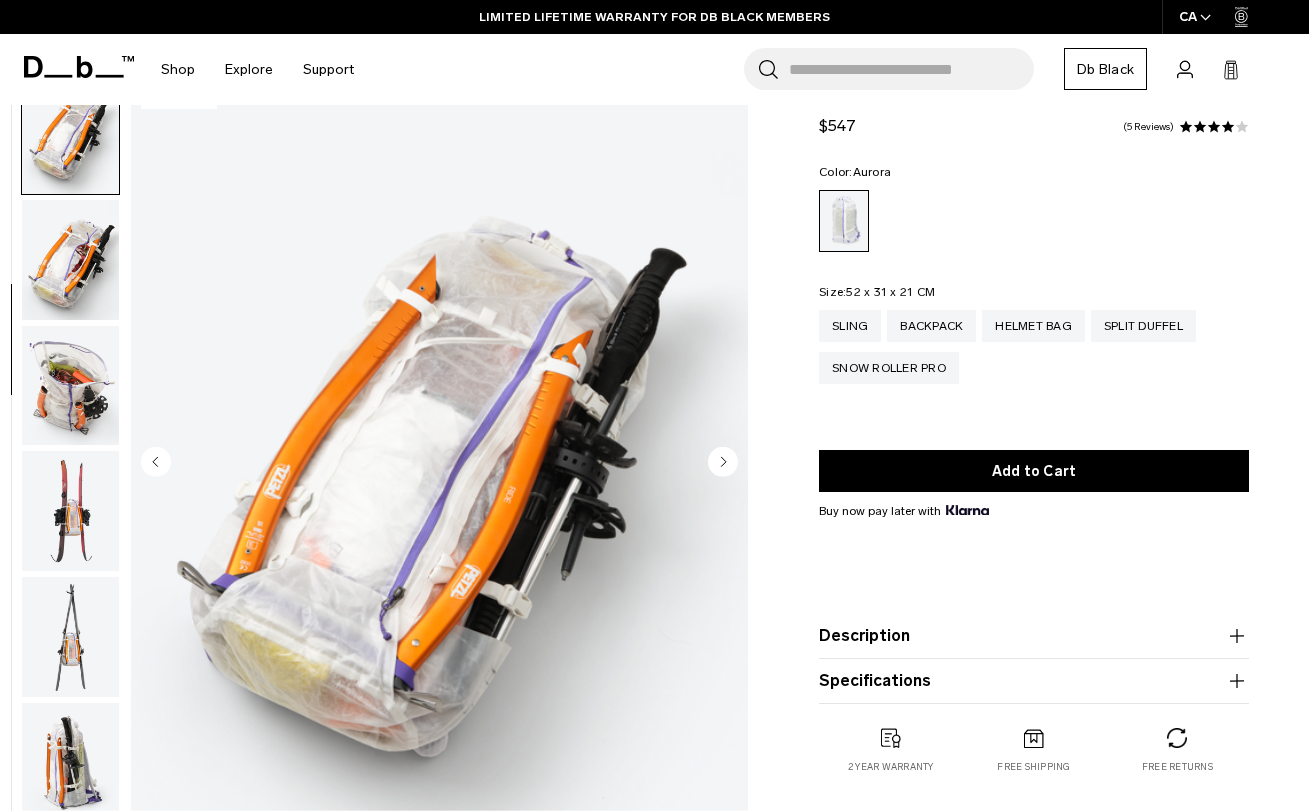 click at bounding box center [70, 386] 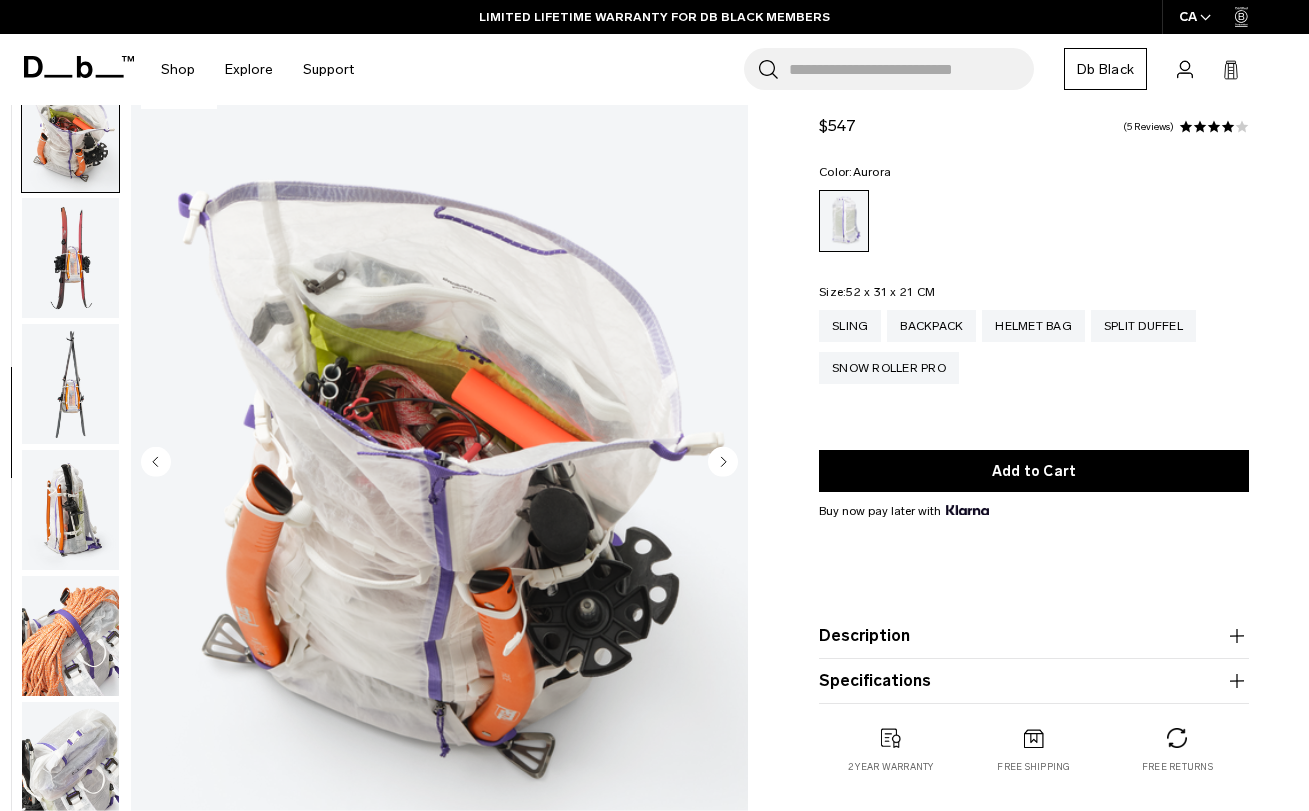 click at bounding box center [70, 384] 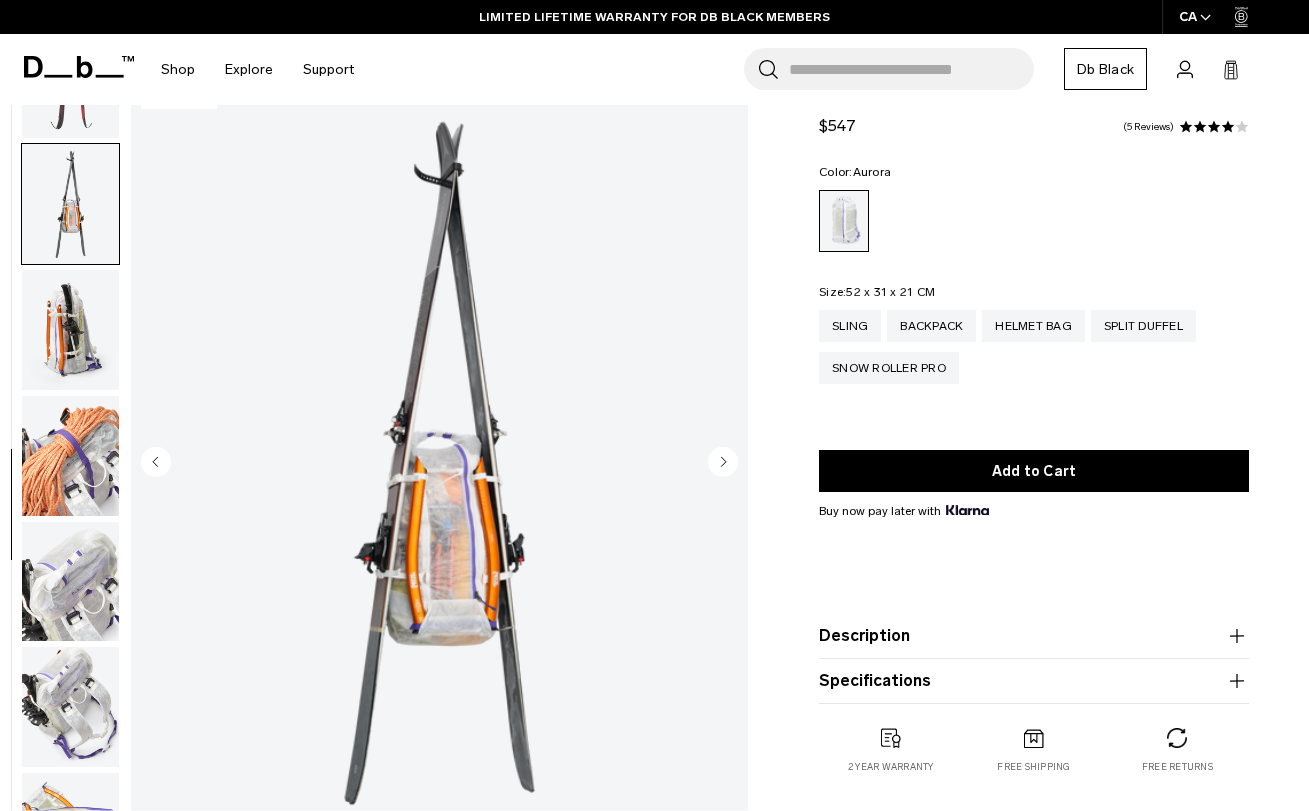 scroll, scrollTop: 1140, scrollLeft: 0, axis: vertical 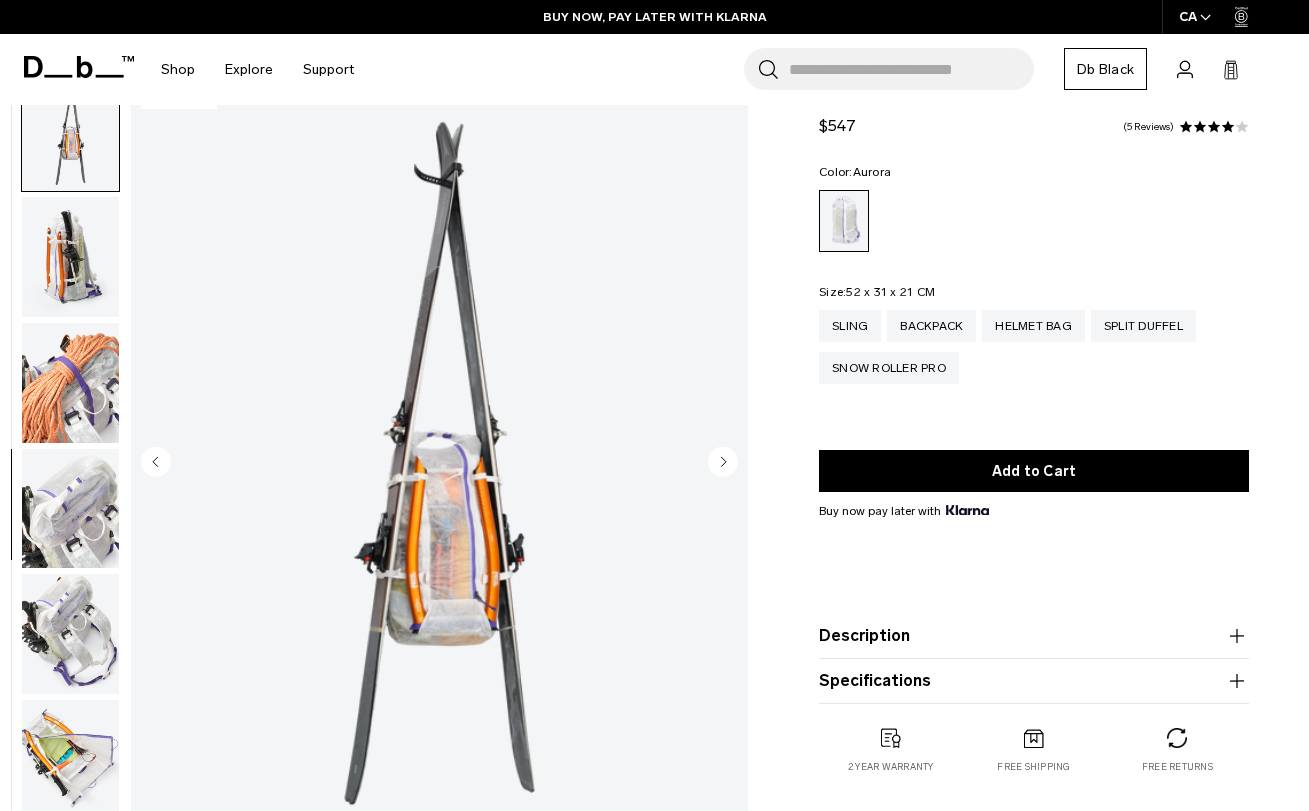 click at bounding box center [70, 383] 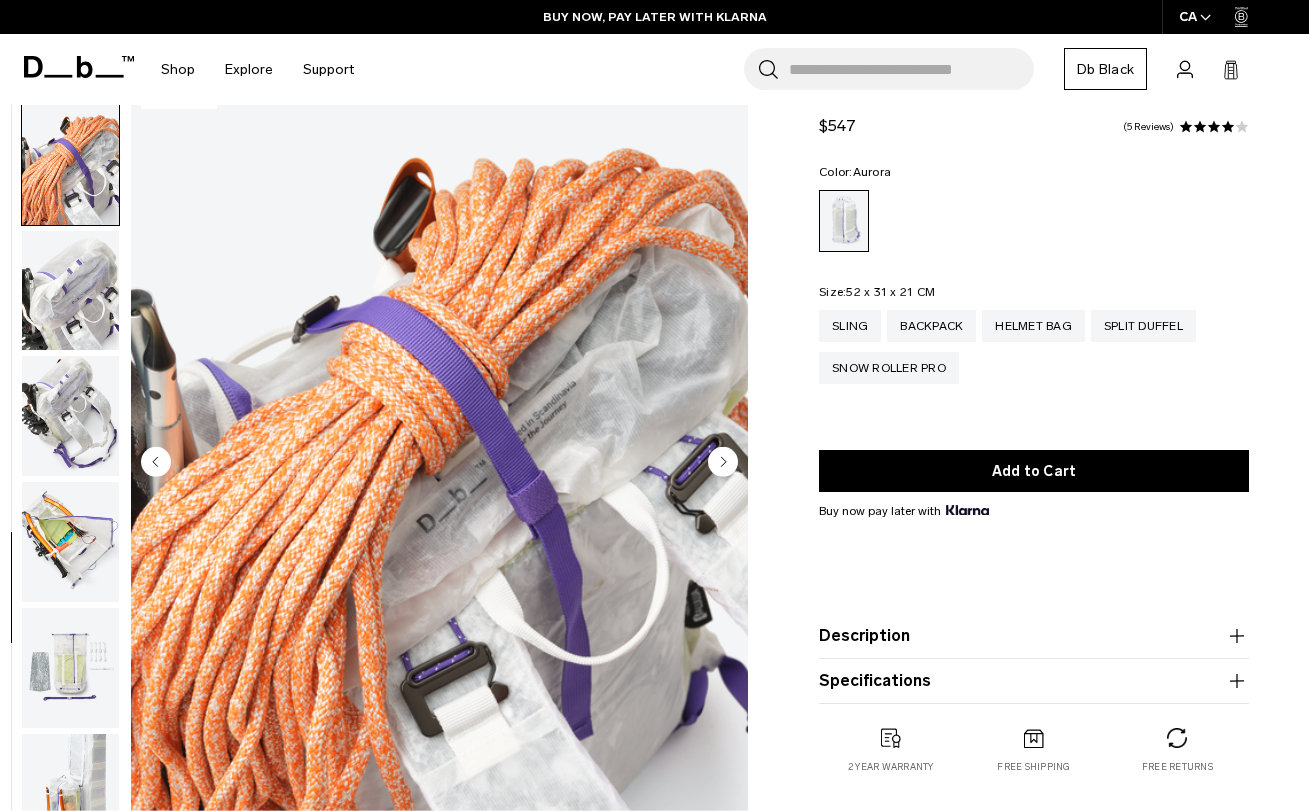 scroll, scrollTop: 1379, scrollLeft: 0, axis: vertical 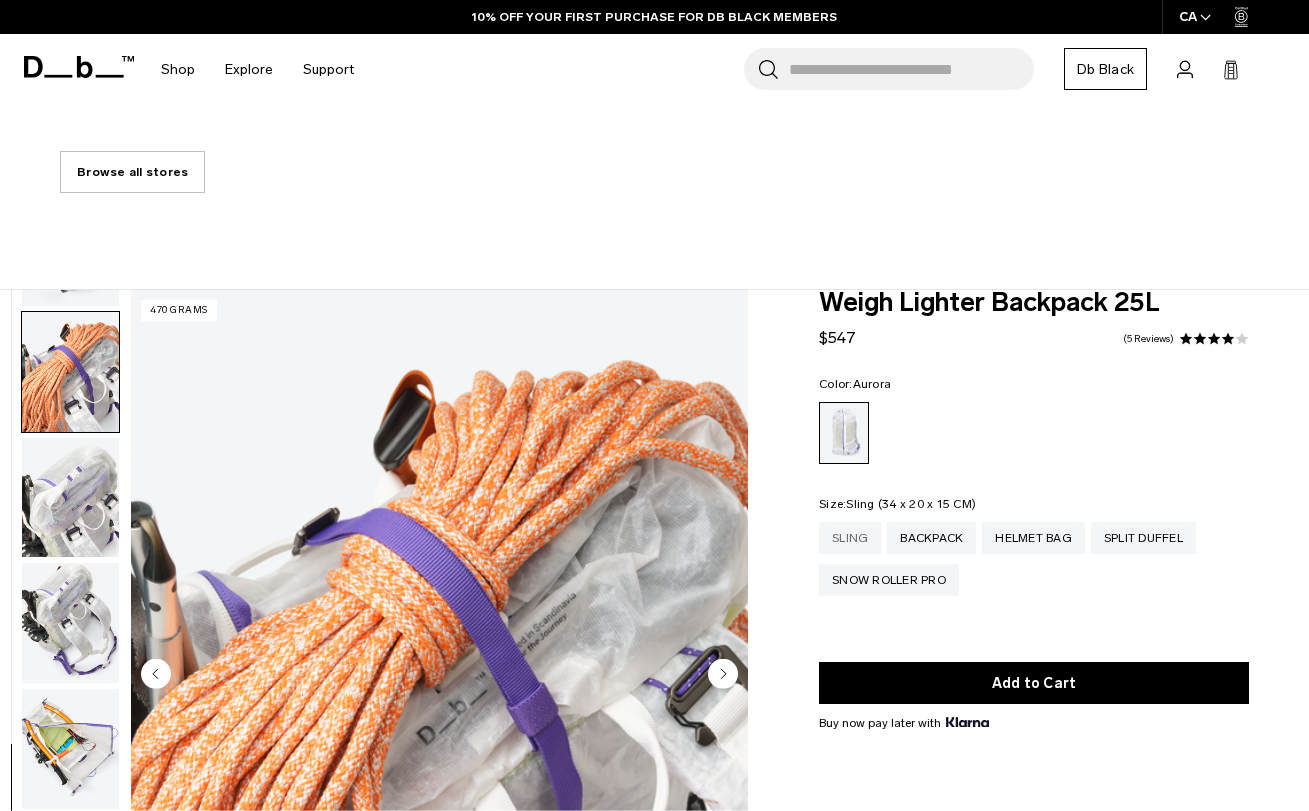 click on "Sling" at bounding box center (850, 538) 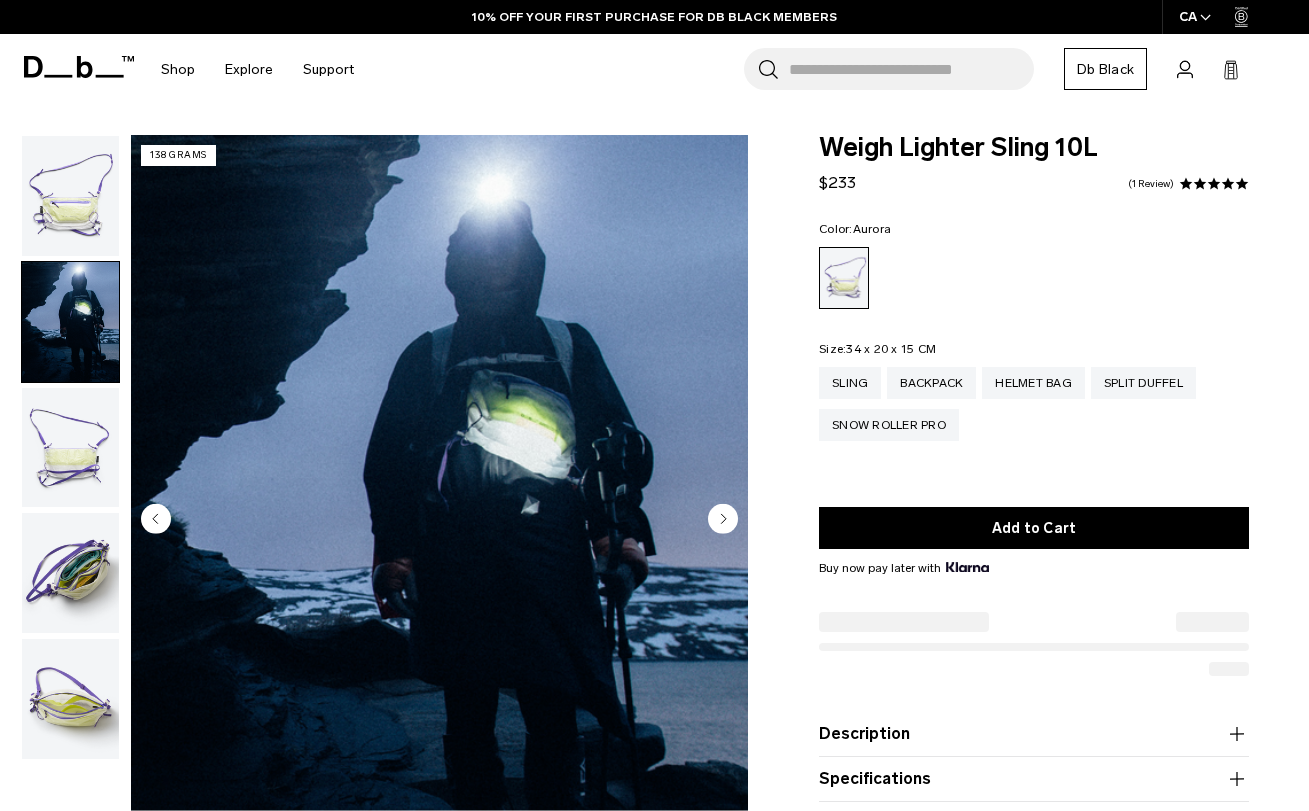 scroll, scrollTop: 0, scrollLeft: 0, axis: both 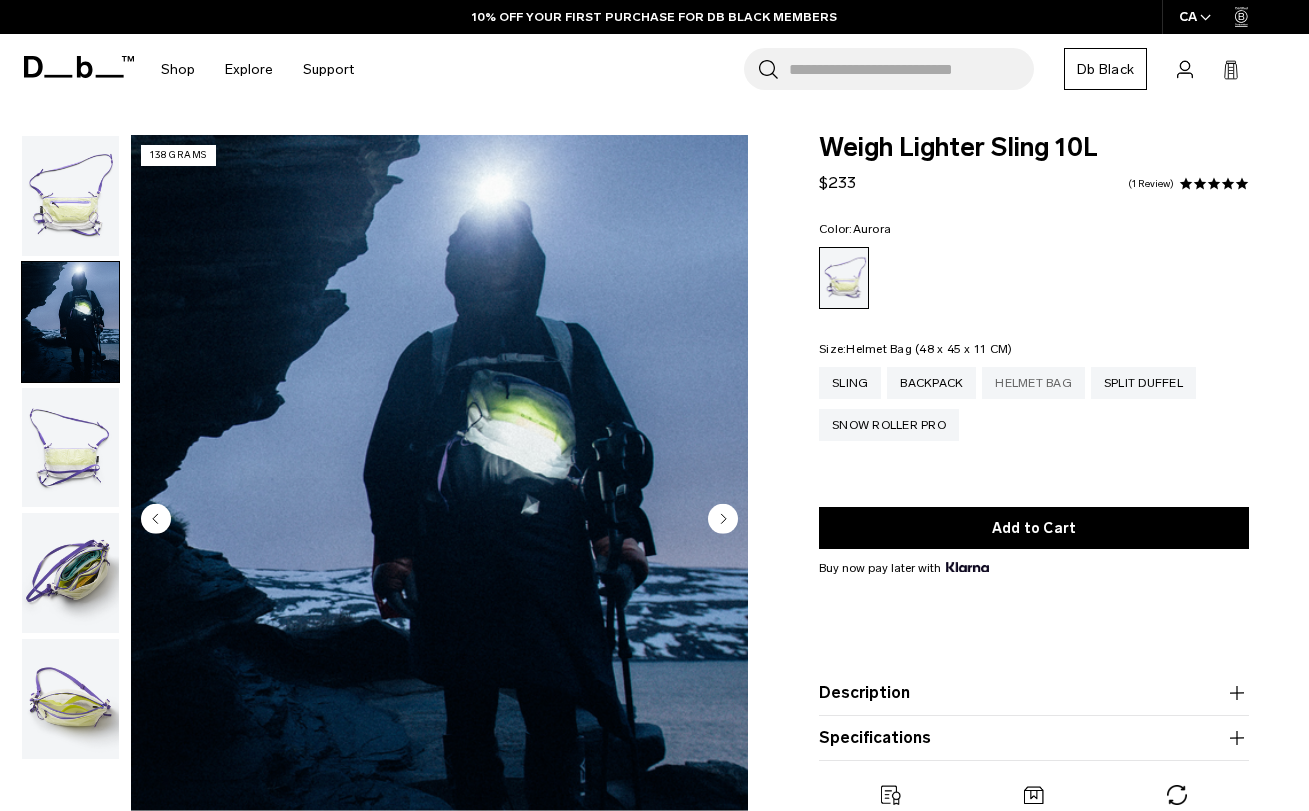 click on "Helmet Bag" at bounding box center (1033, 383) 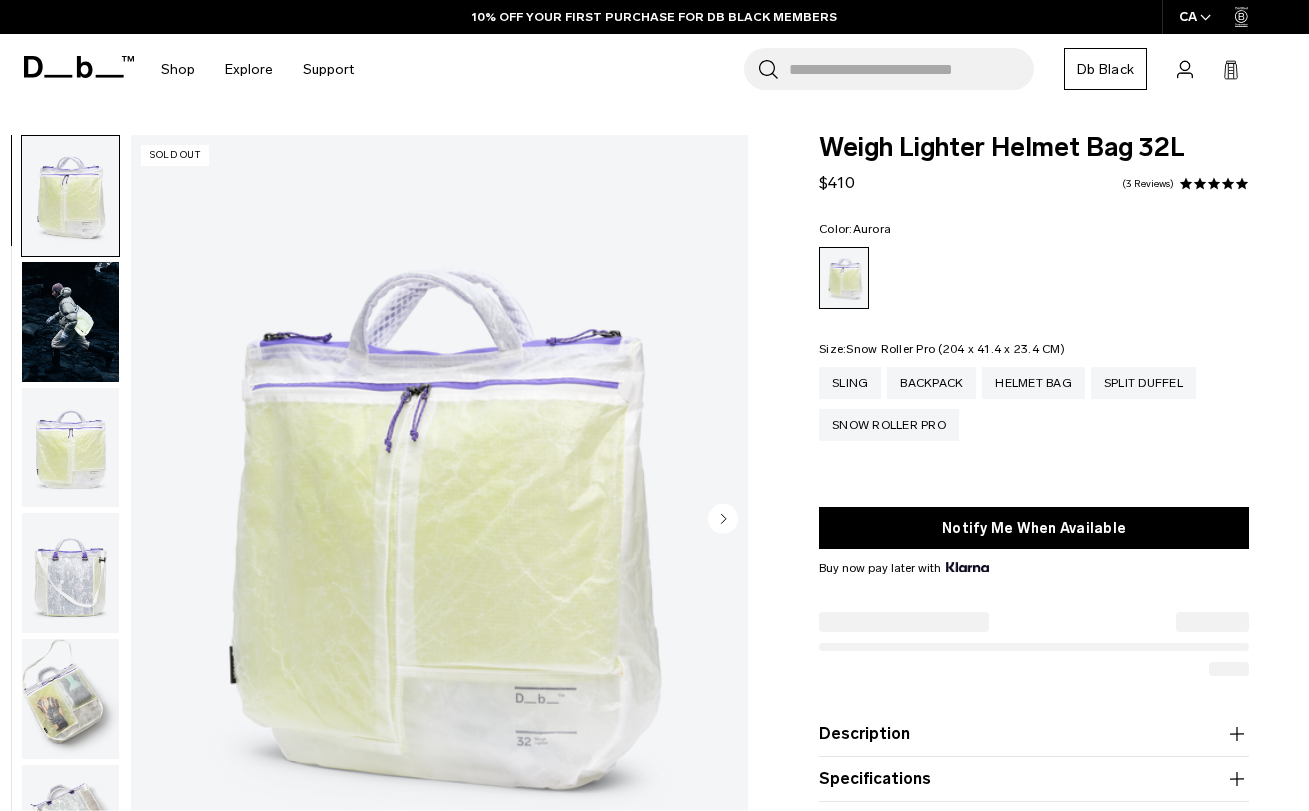 scroll, scrollTop: 0, scrollLeft: 0, axis: both 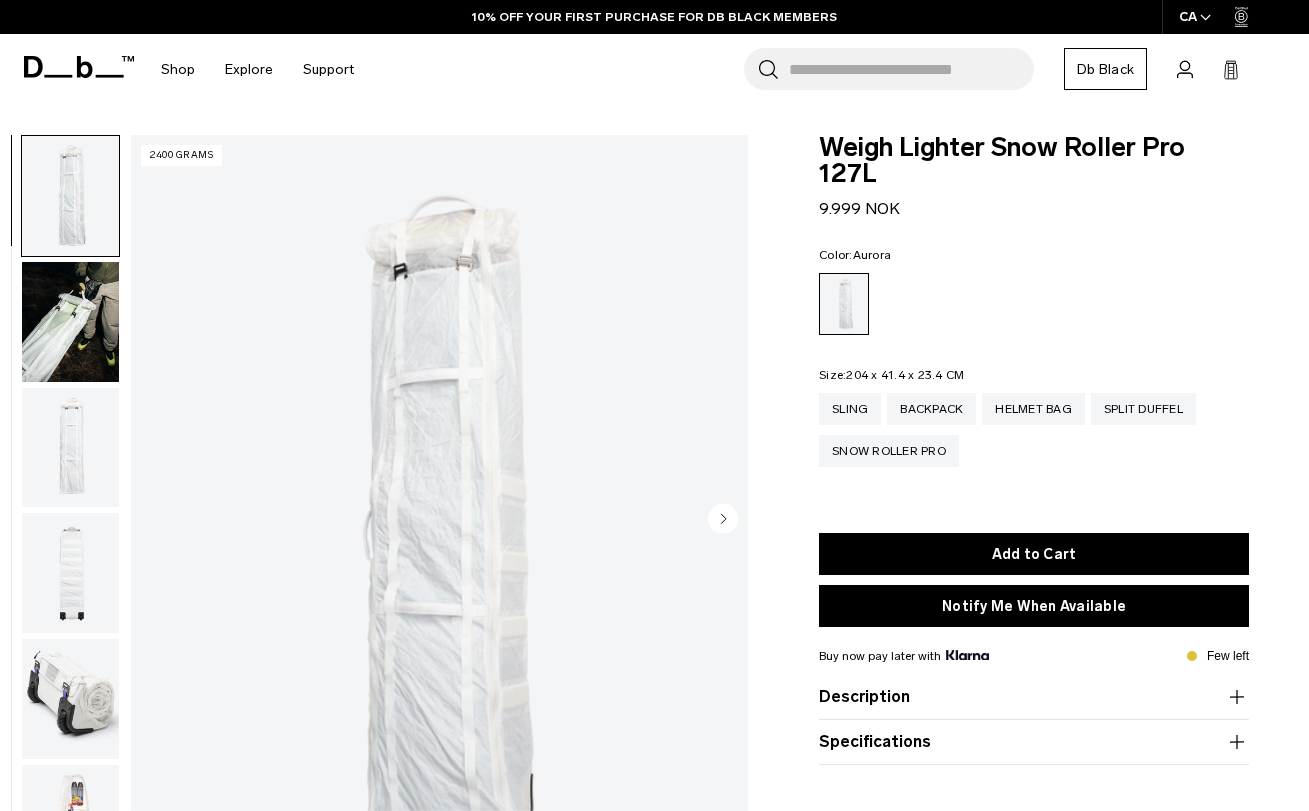 click at bounding box center (70, 322) 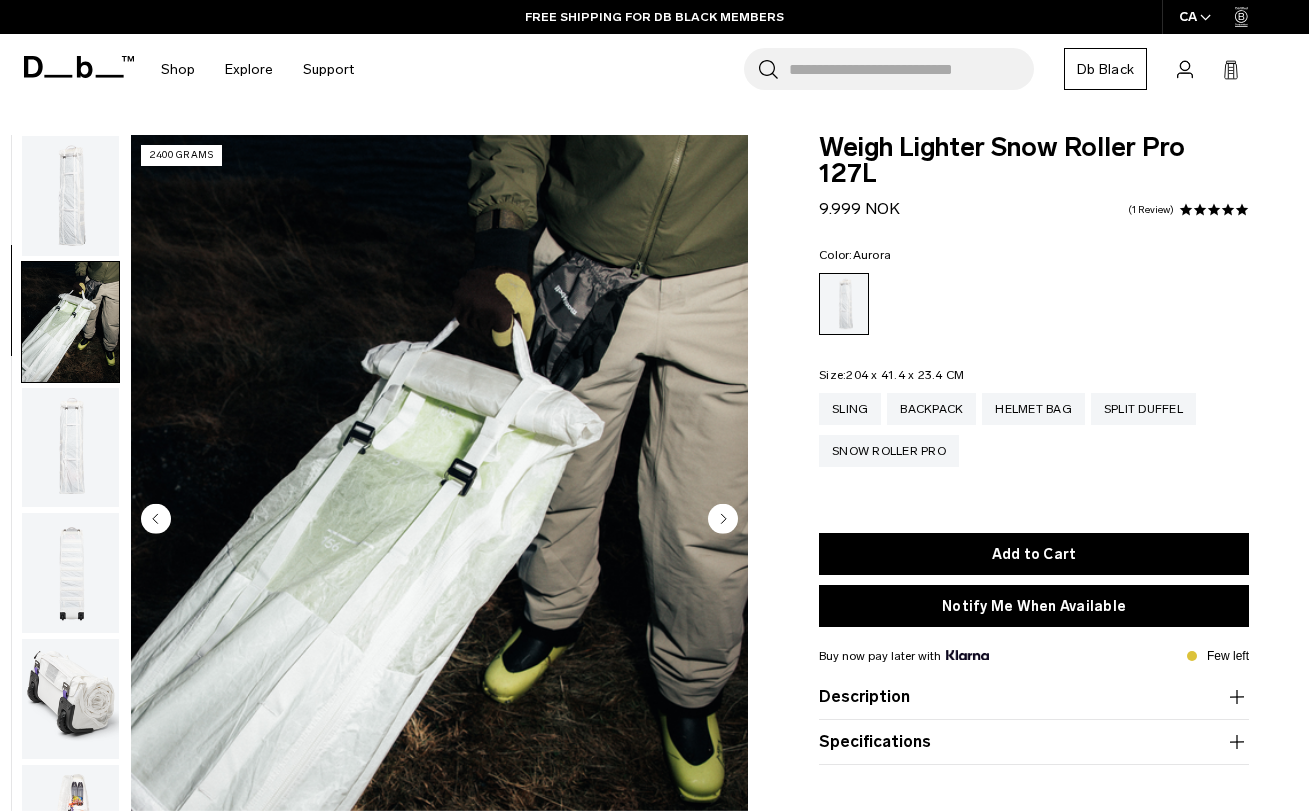 scroll, scrollTop: 112, scrollLeft: 0, axis: vertical 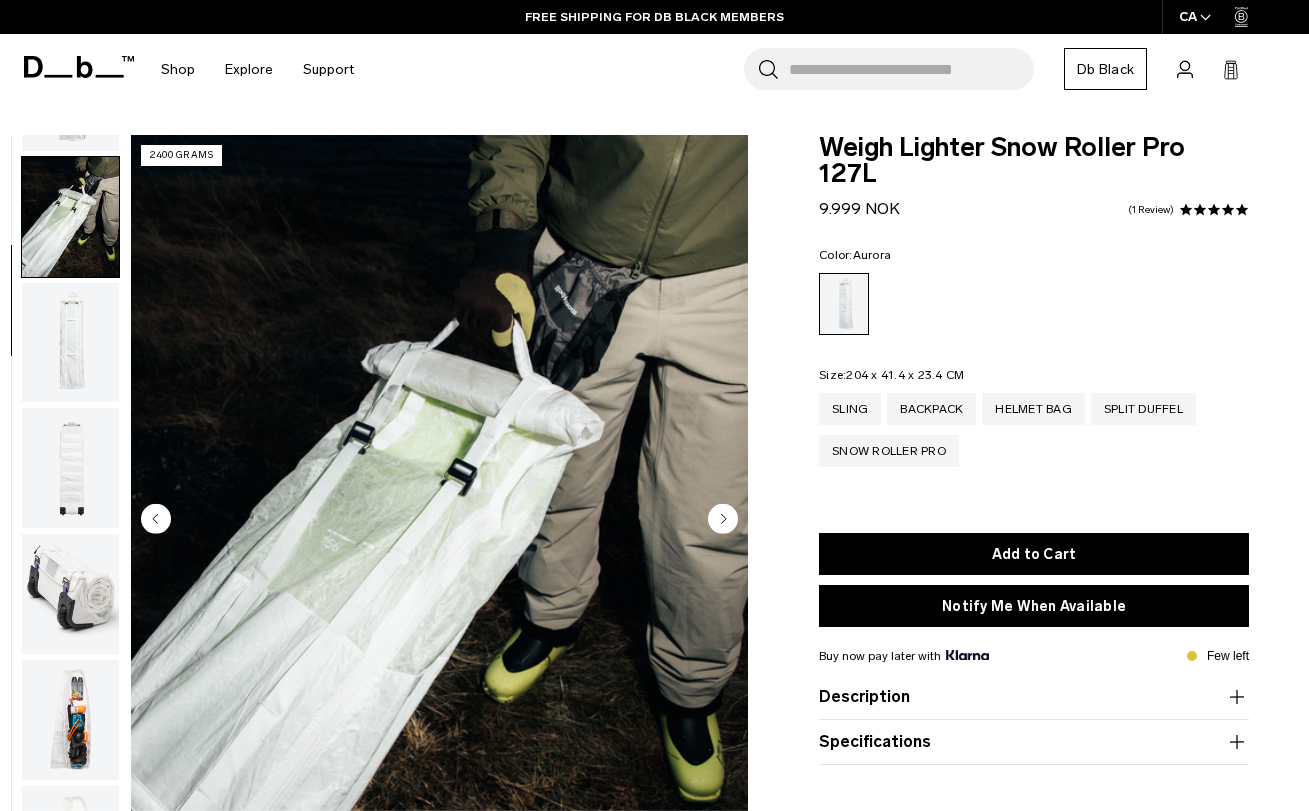 click at bounding box center [70, 468] 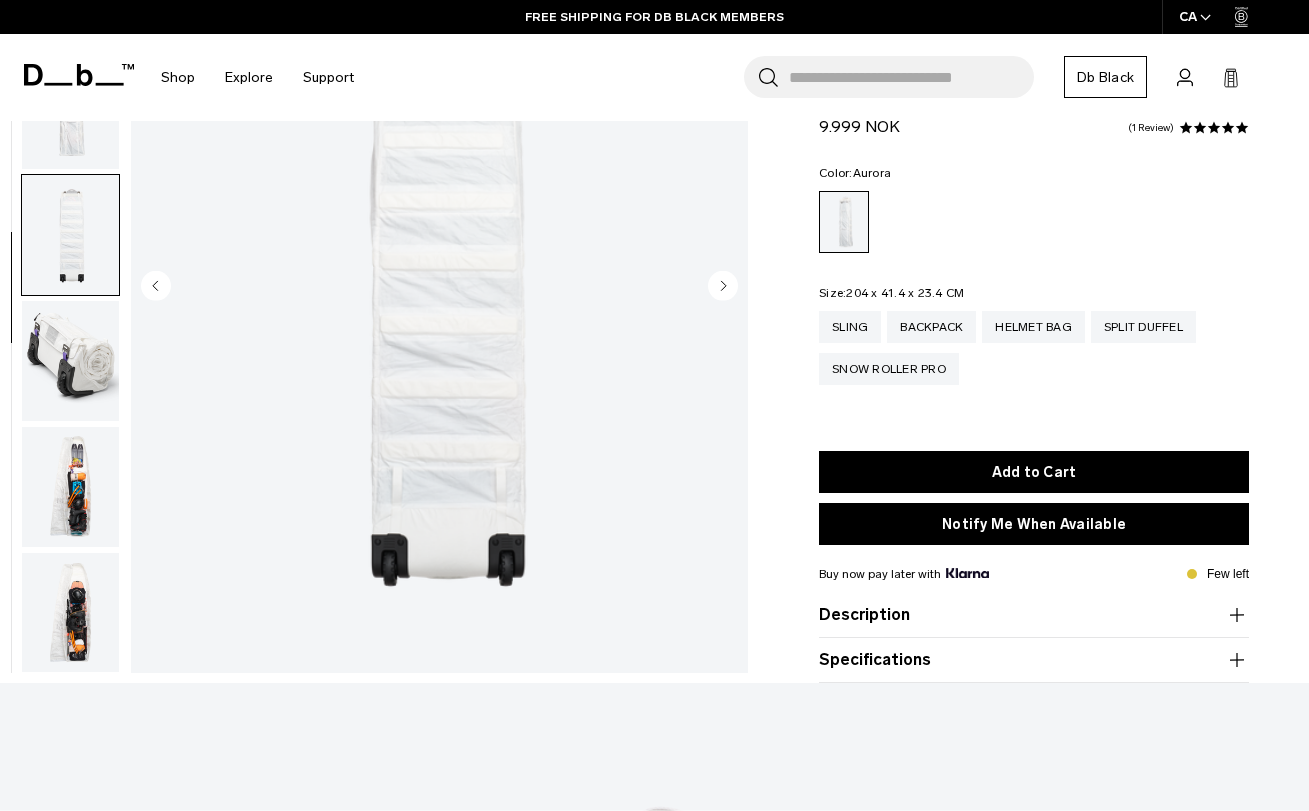 scroll, scrollTop: 263, scrollLeft: 0, axis: vertical 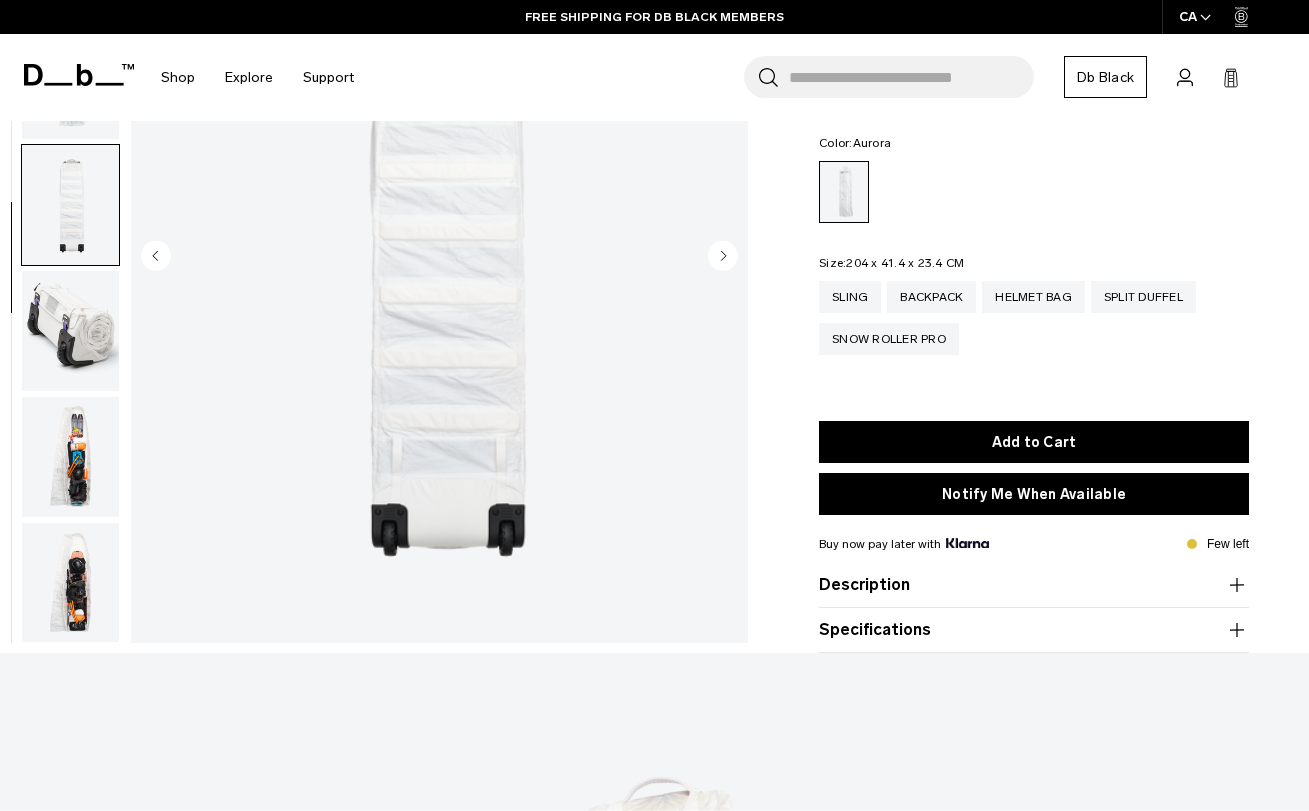 click at bounding box center (70, 457) 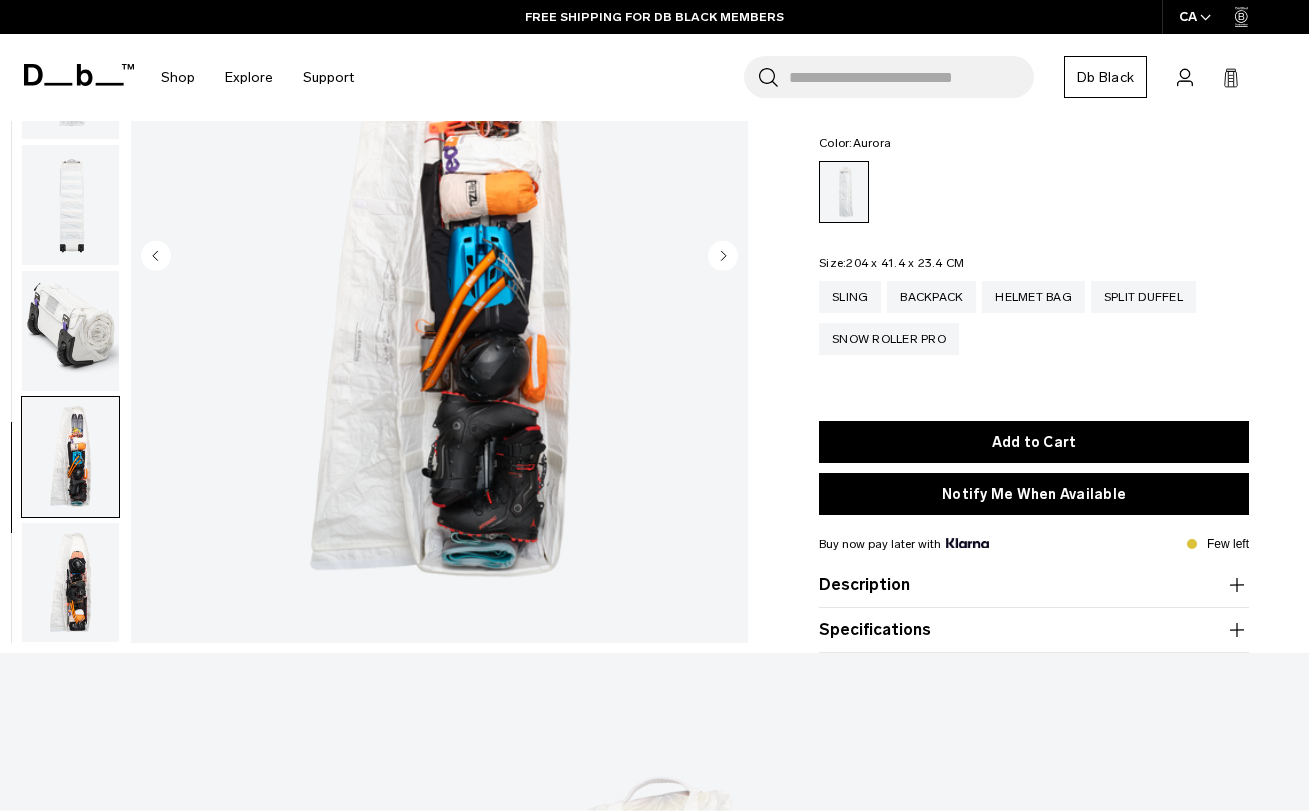 scroll, scrollTop: 10, scrollLeft: 0, axis: vertical 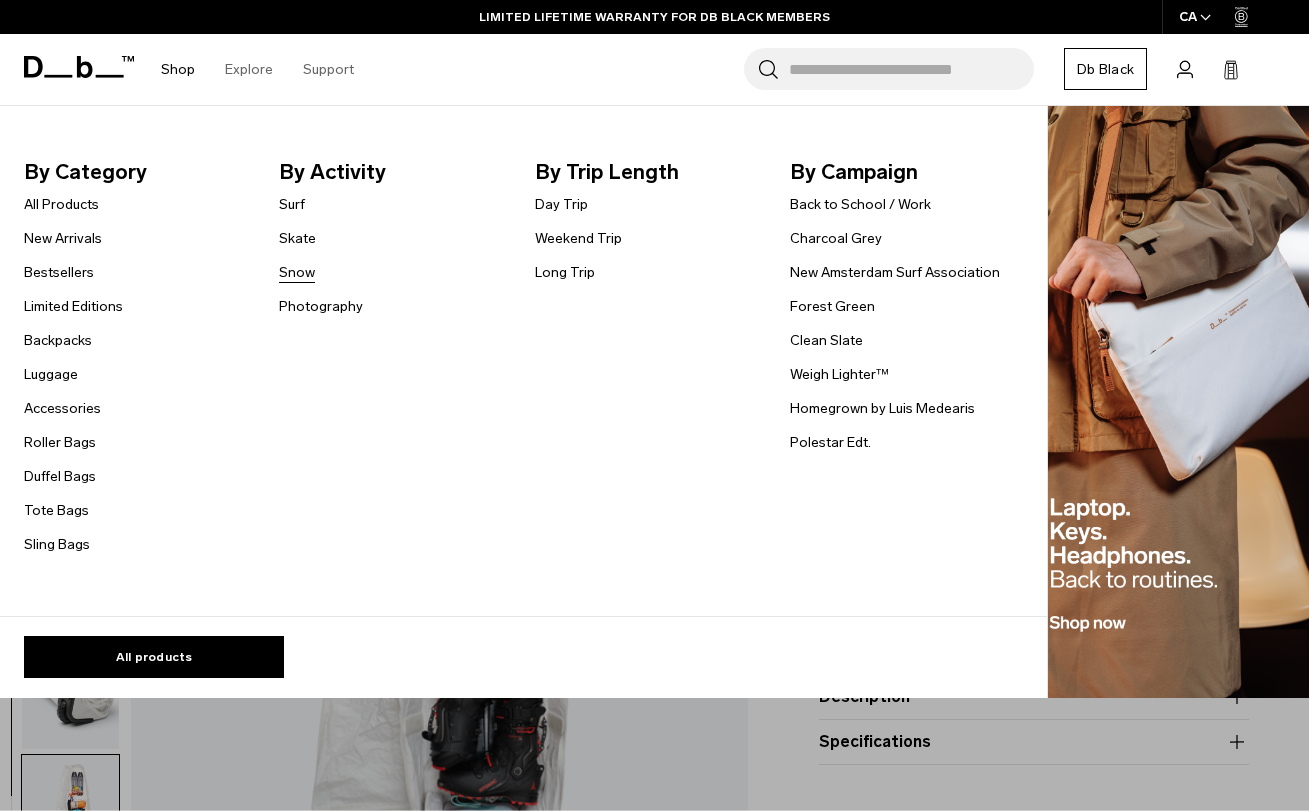 click on "Snow" at bounding box center [297, 272] 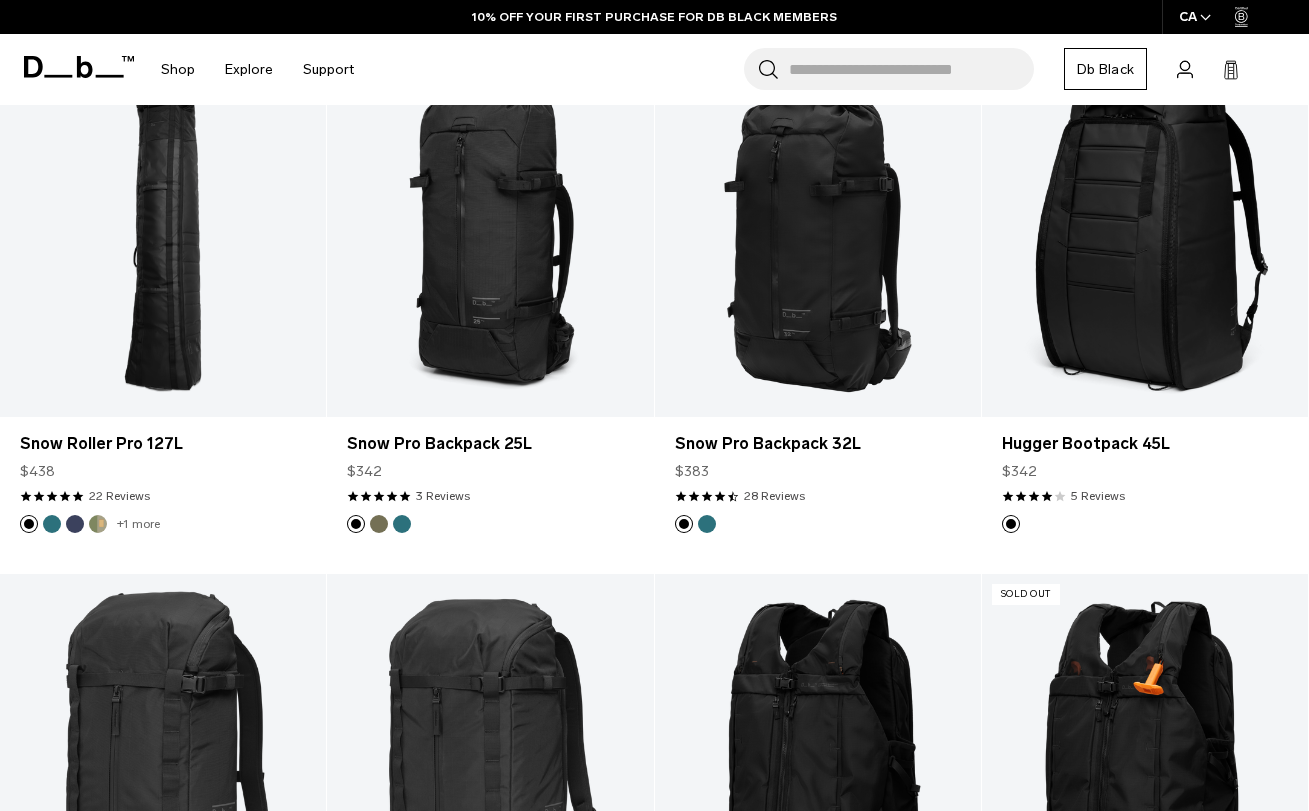 scroll, scrollTop: 0, scrollLeft: 0, axis: both 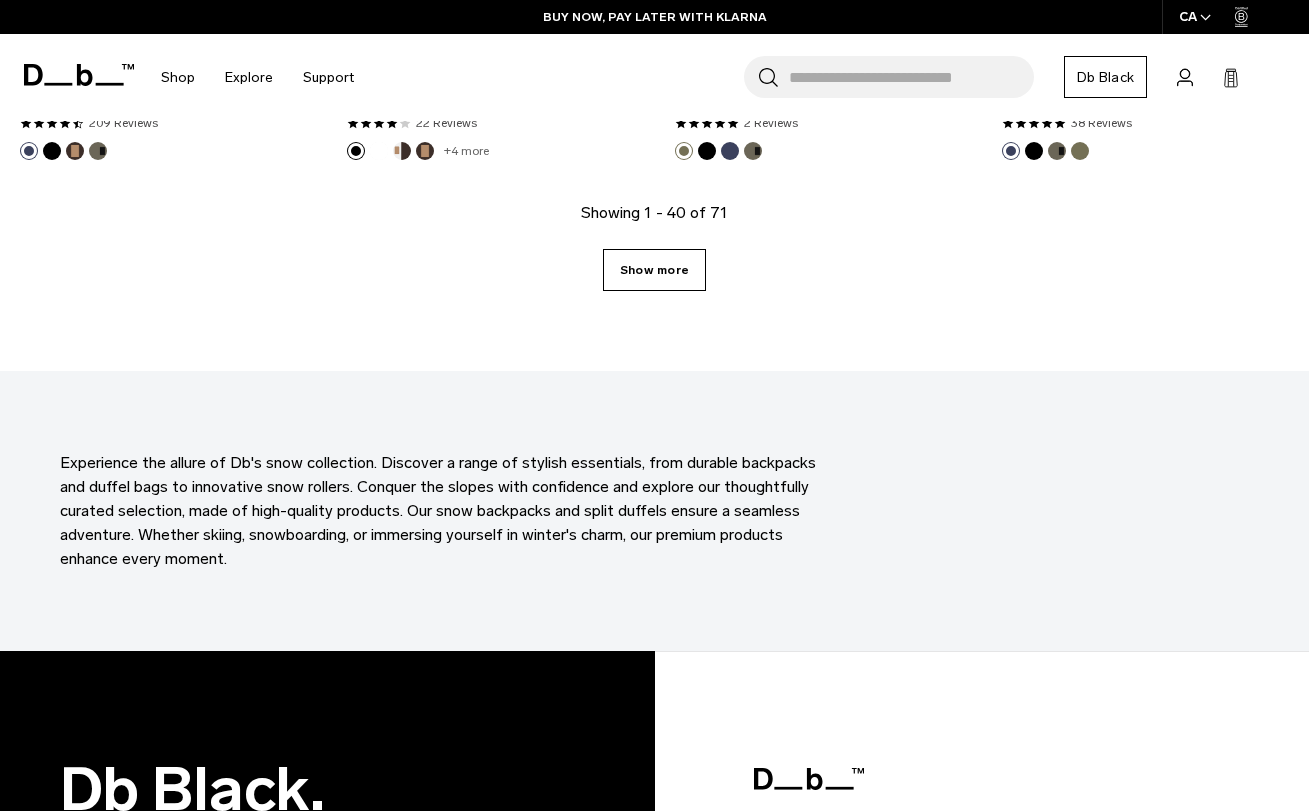 click on "Show more" at bounding box center [654, 270] 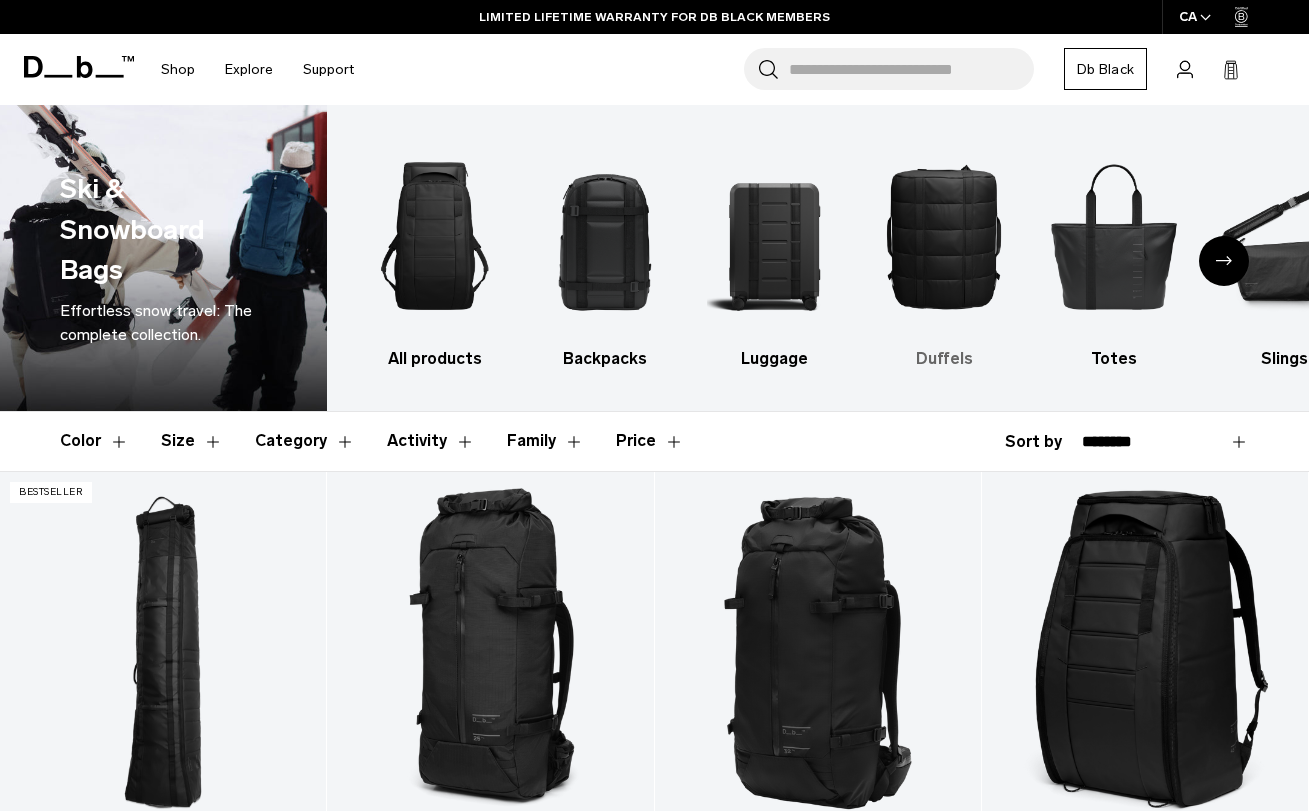 scroll, scrollTop: 0, scrollLeft: 0, axis: both 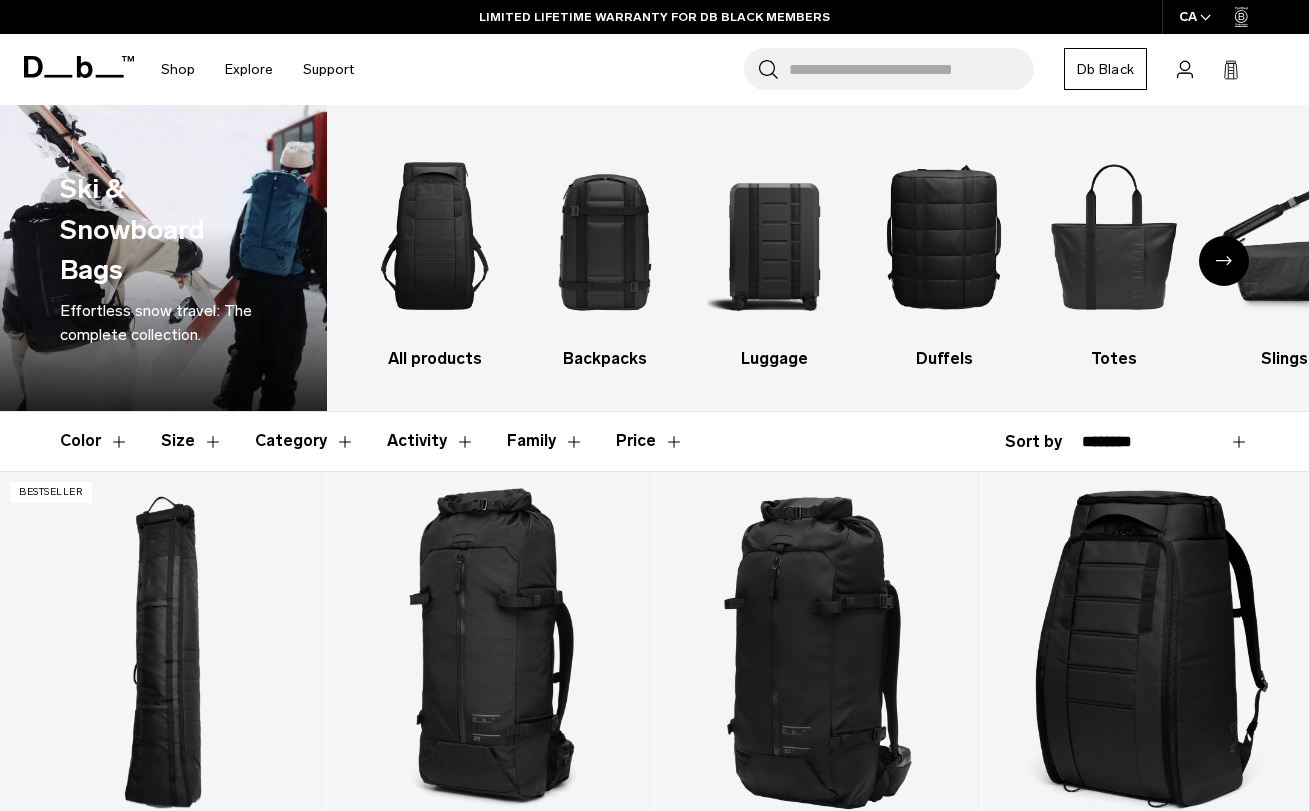 click on "Search for Bags, Luggage..." at bounding box center [911, 69] 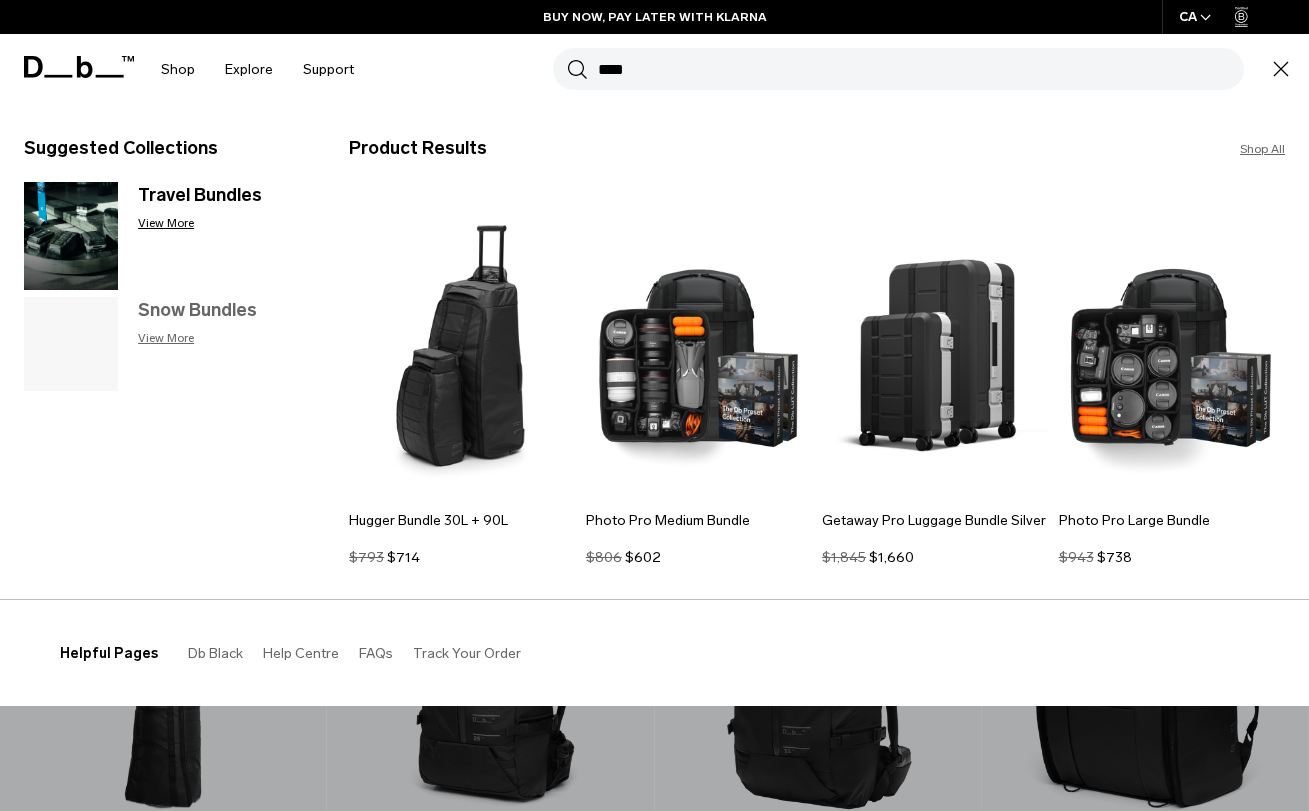 type on "****" 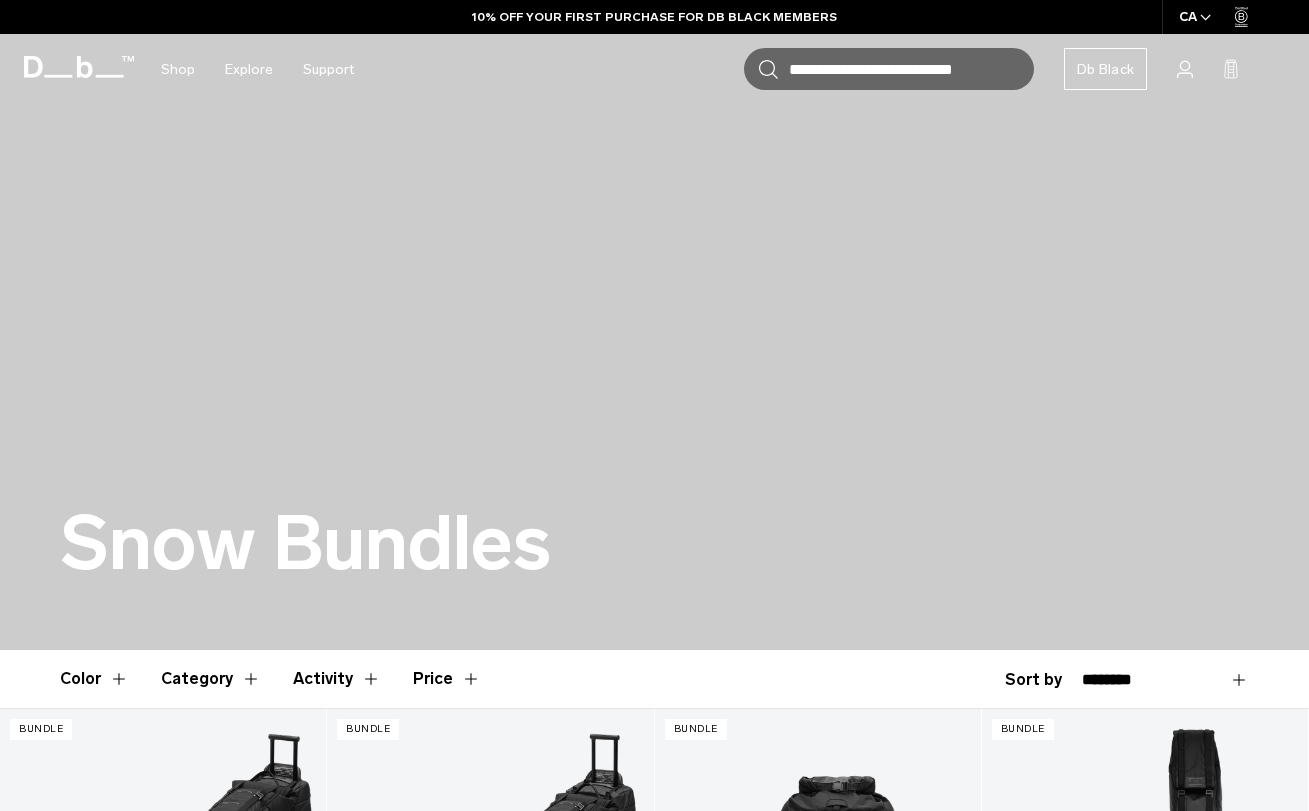 scroll, scrollTop: 0, scrollLeft: 0, axis: both 